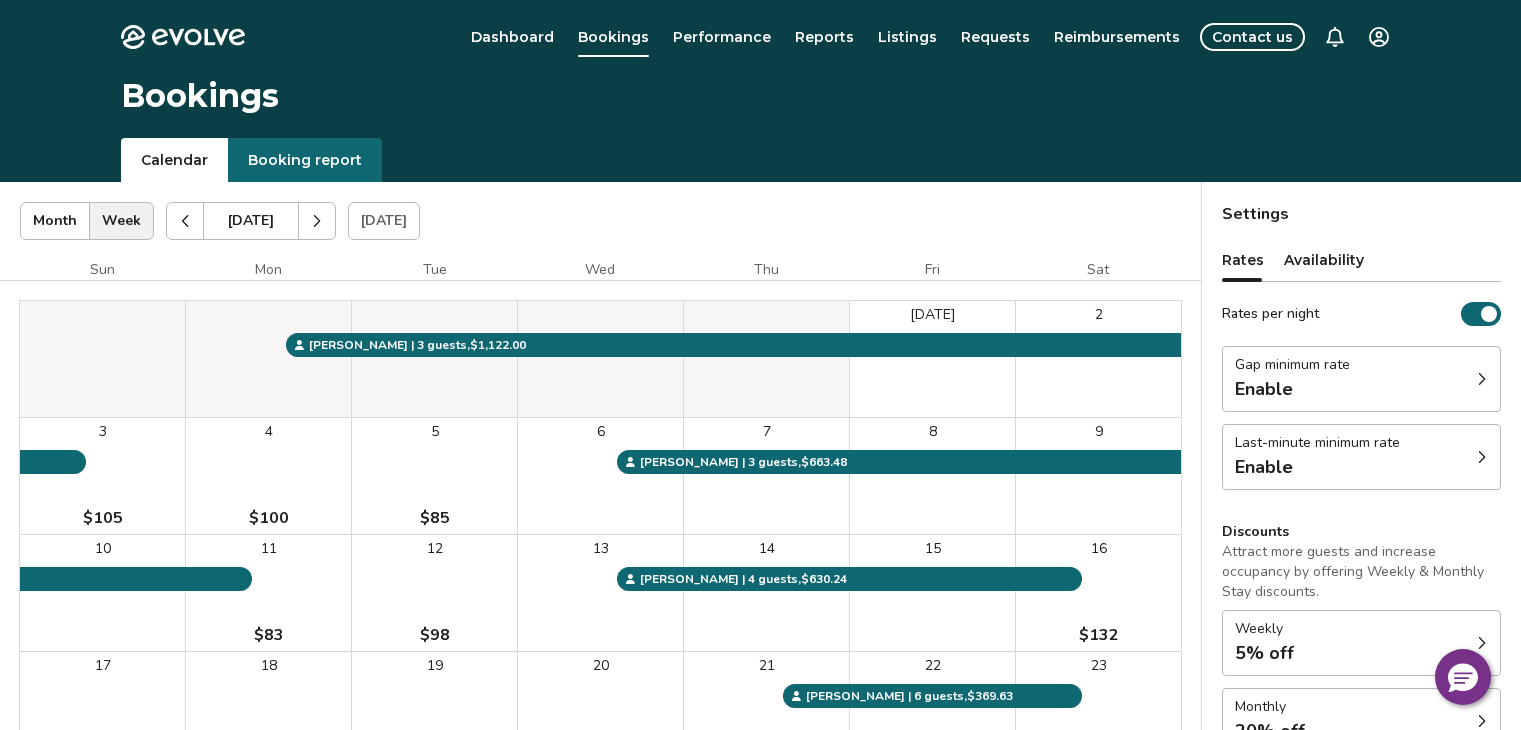 scroll, scrollTop: 0, scrollLeft: 0, axis: both 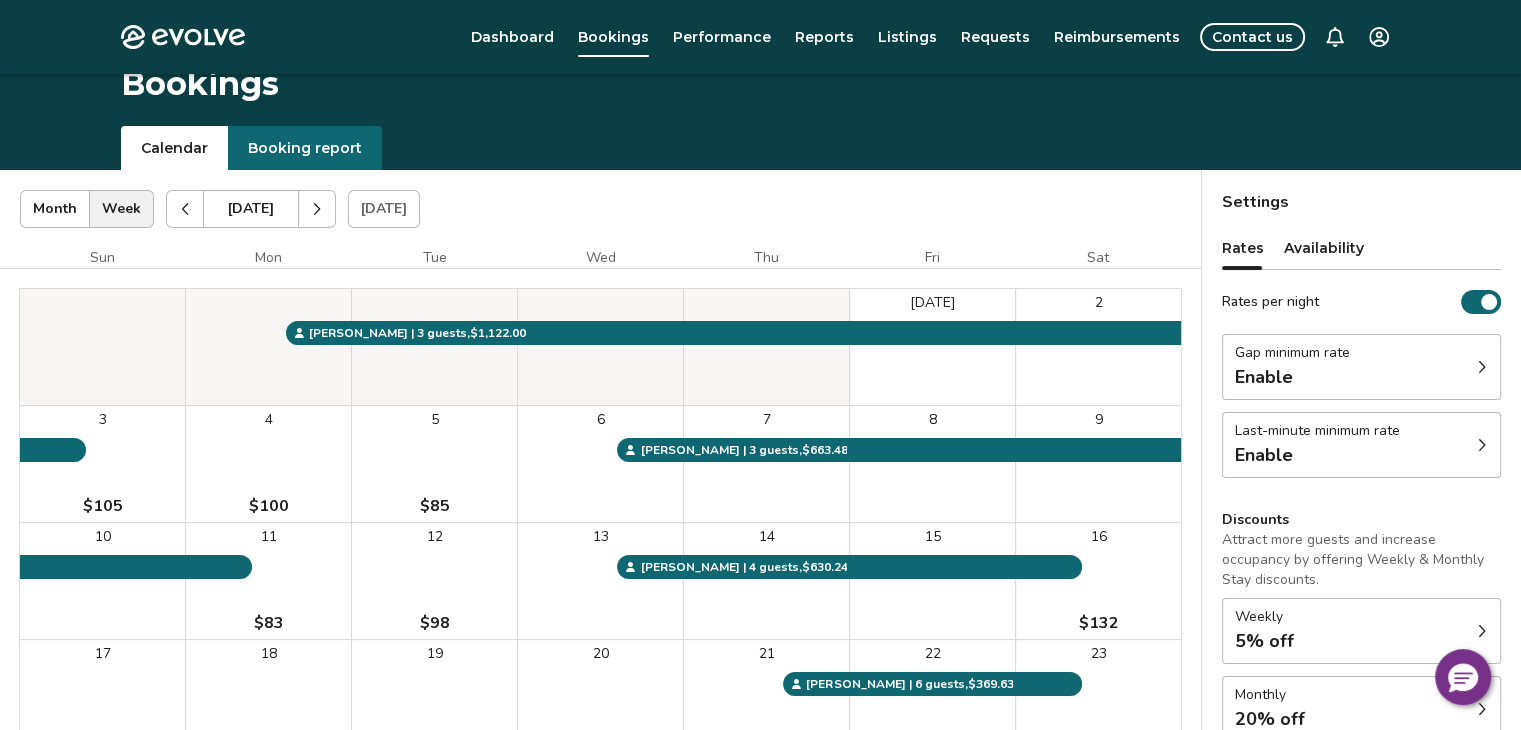 click on "Bookings" at bounding box center [760, 94] 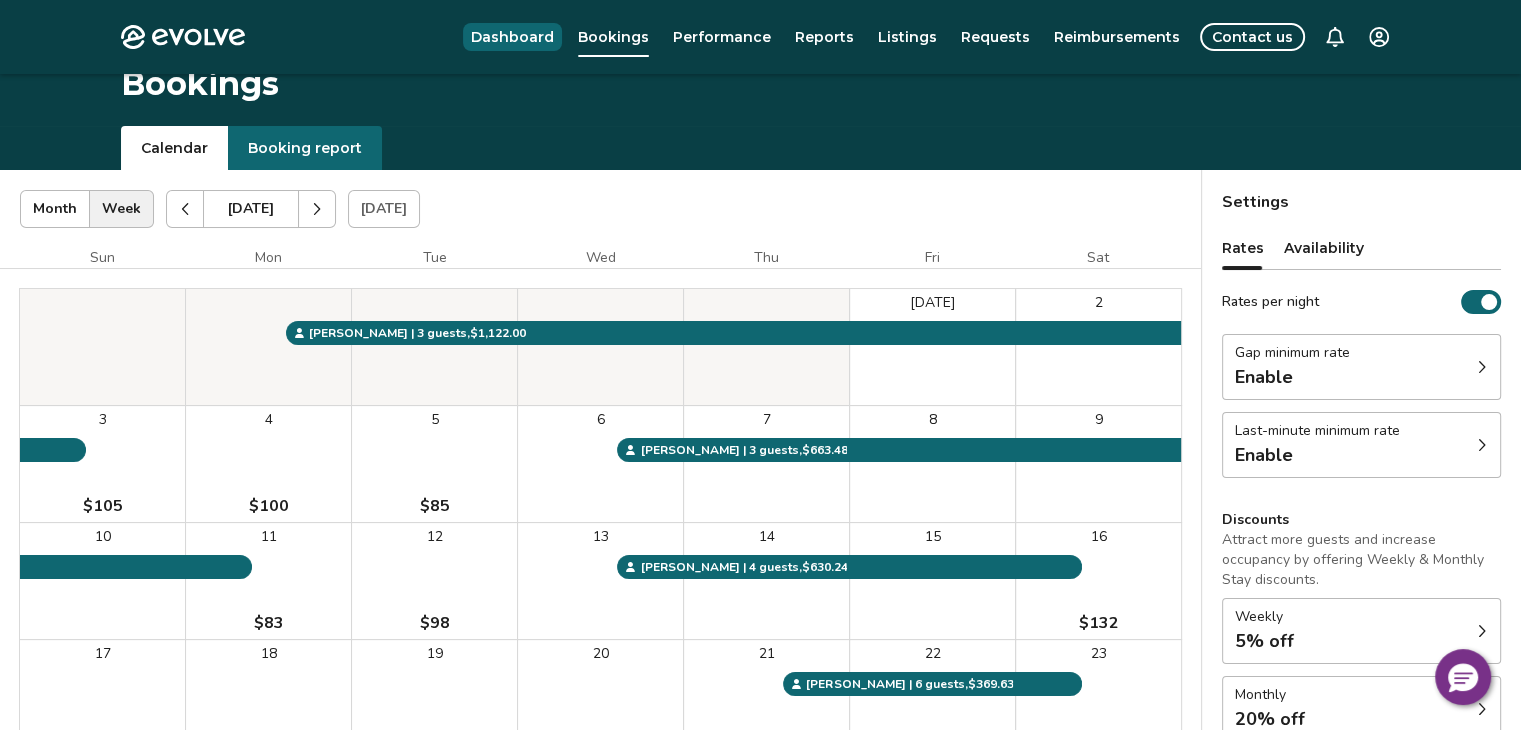 click on "Dashboard" at bounding box center (512, 37) 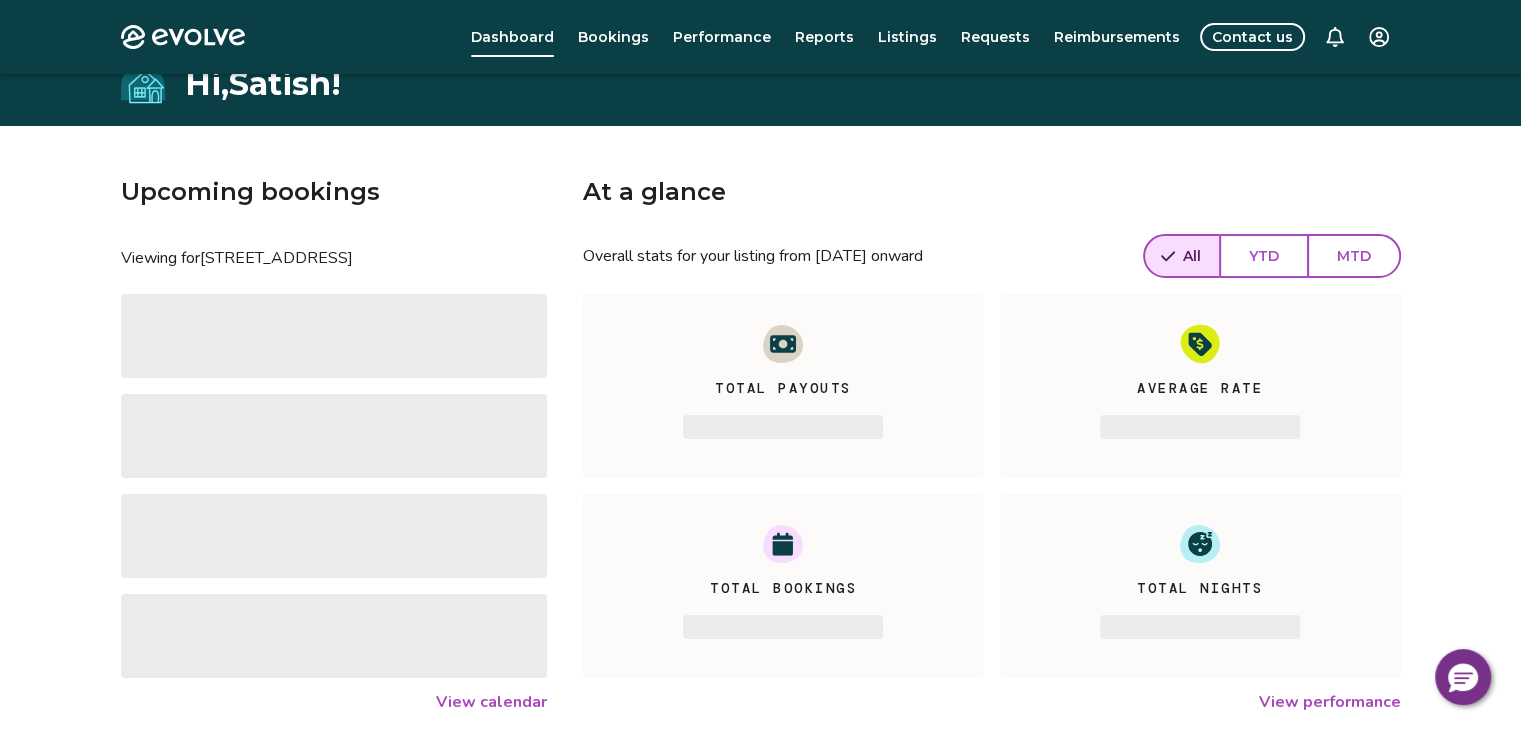 click on "Upcoming bookings" at bounding box center [334, 192] 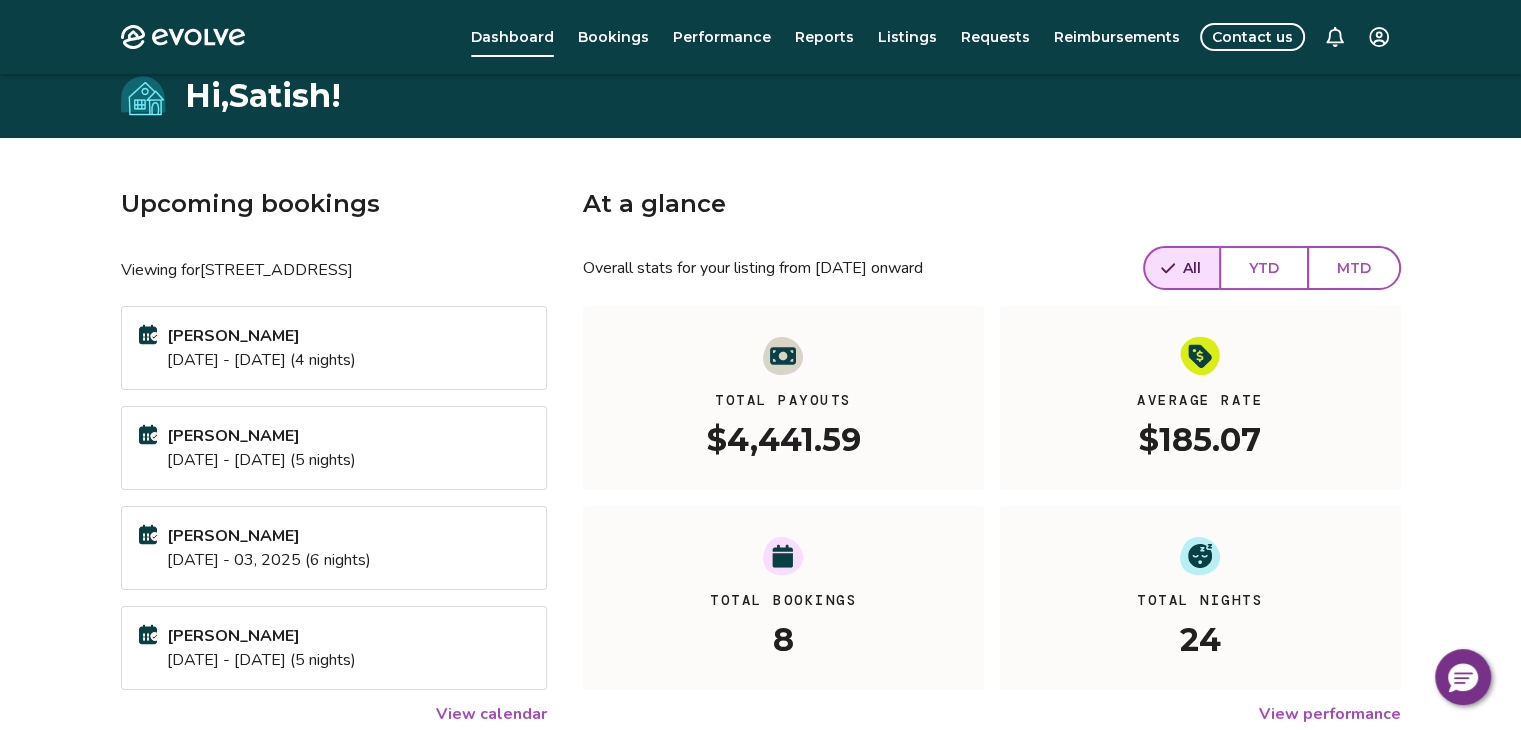 scroll, scrollTop: 0, scrollLeft: 0, axis: both 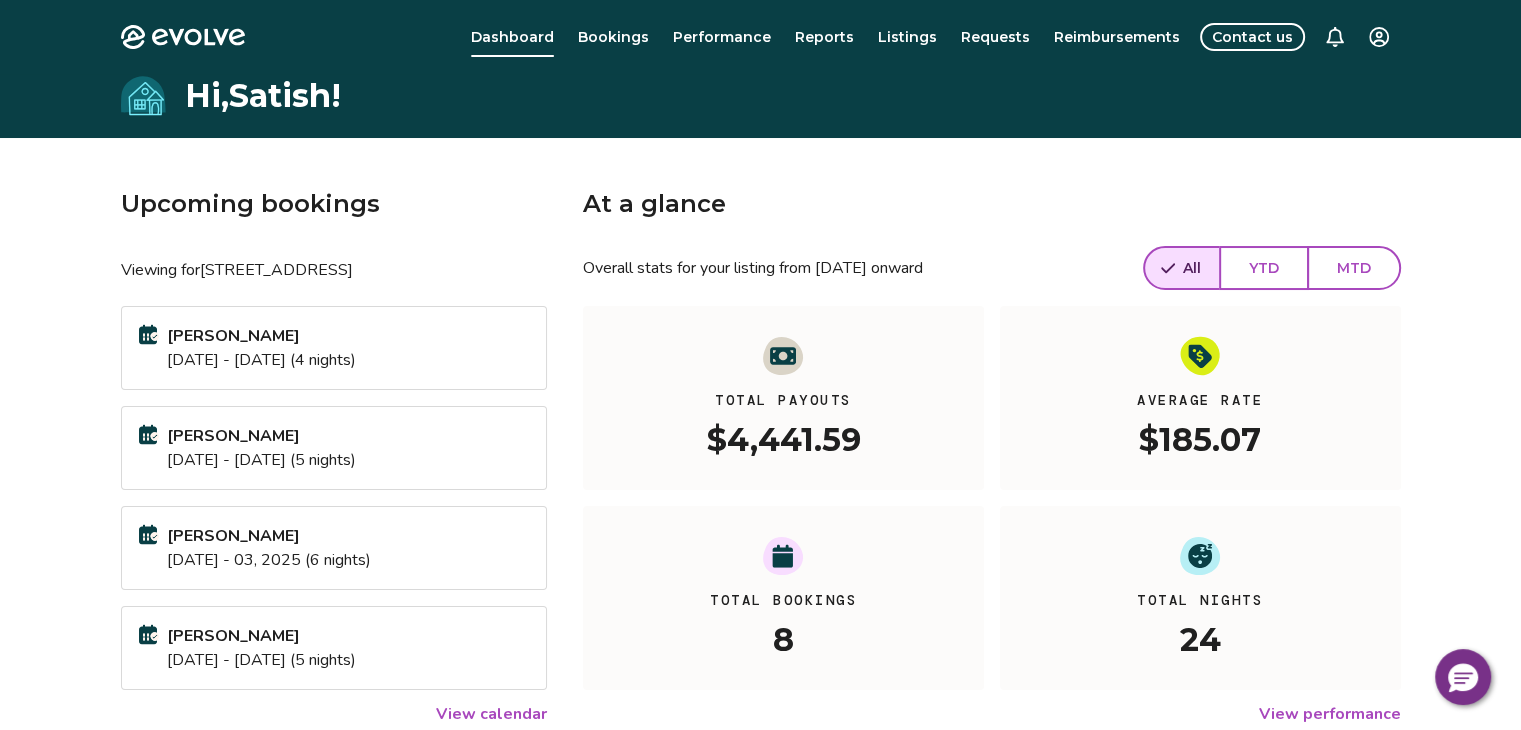 click on "Bookings" at bounding box center [613, 37] 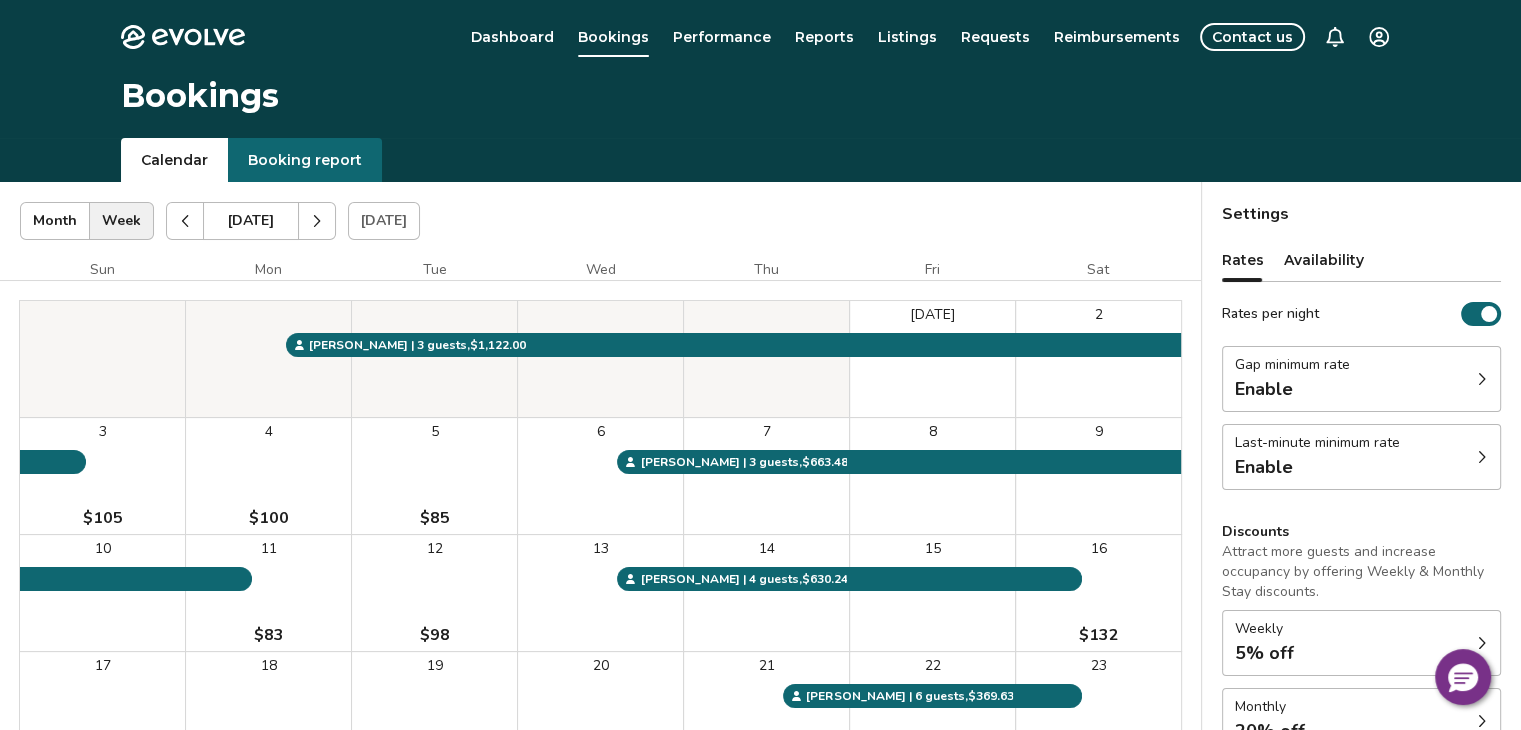 click at bounding box center [185, 221] 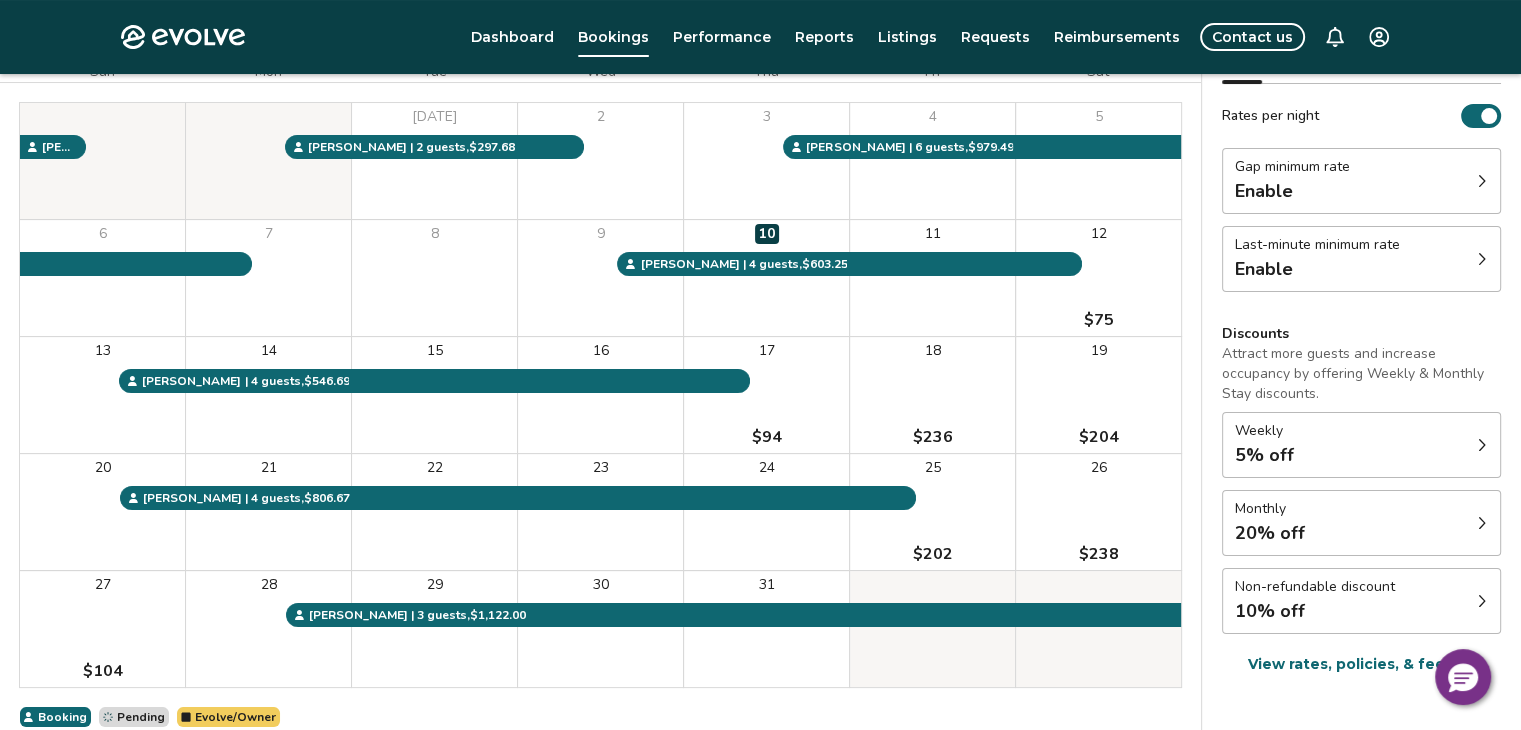scroll, scrollTop: 200, scrollLeft: 0, axis: vertical 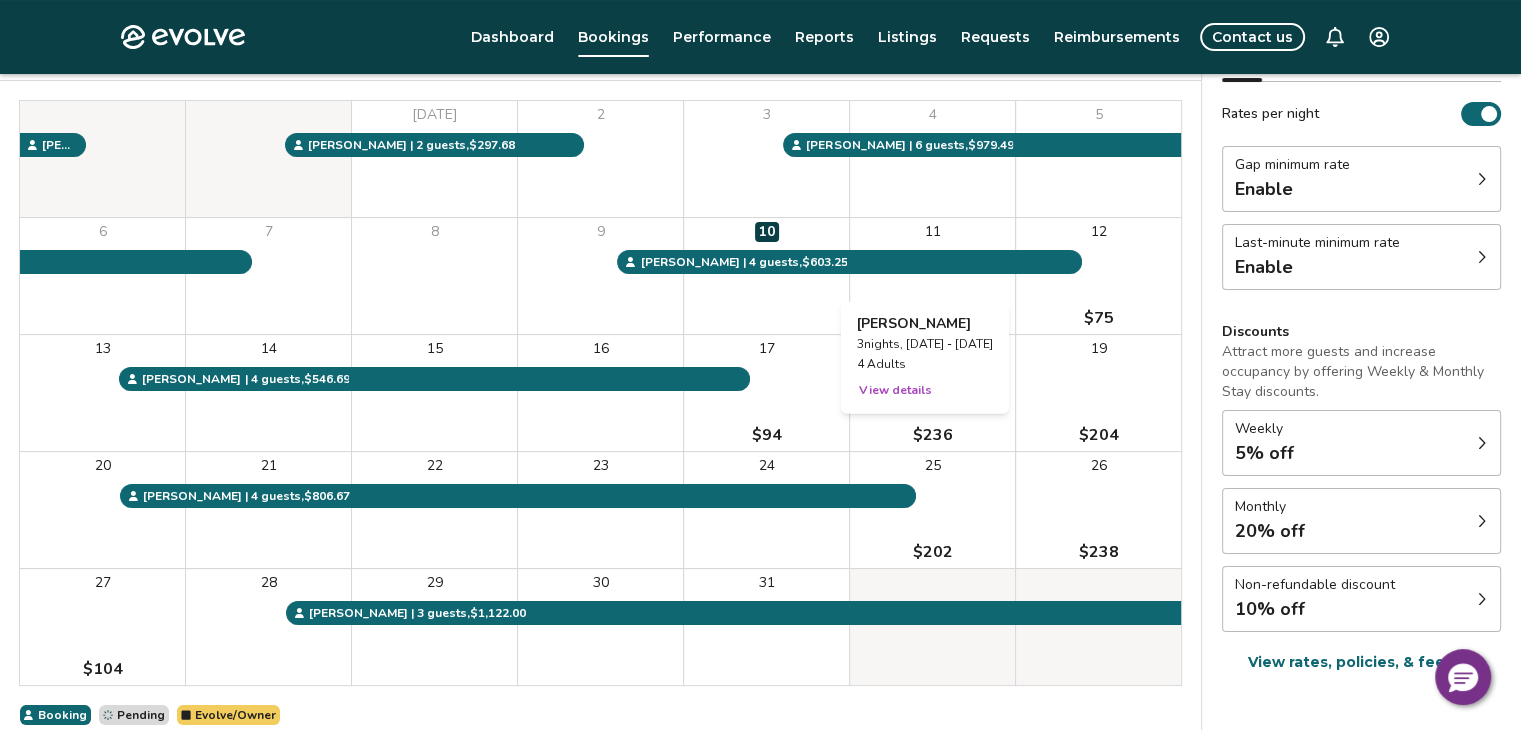 click on "View details" at bounding box center [895, 390] 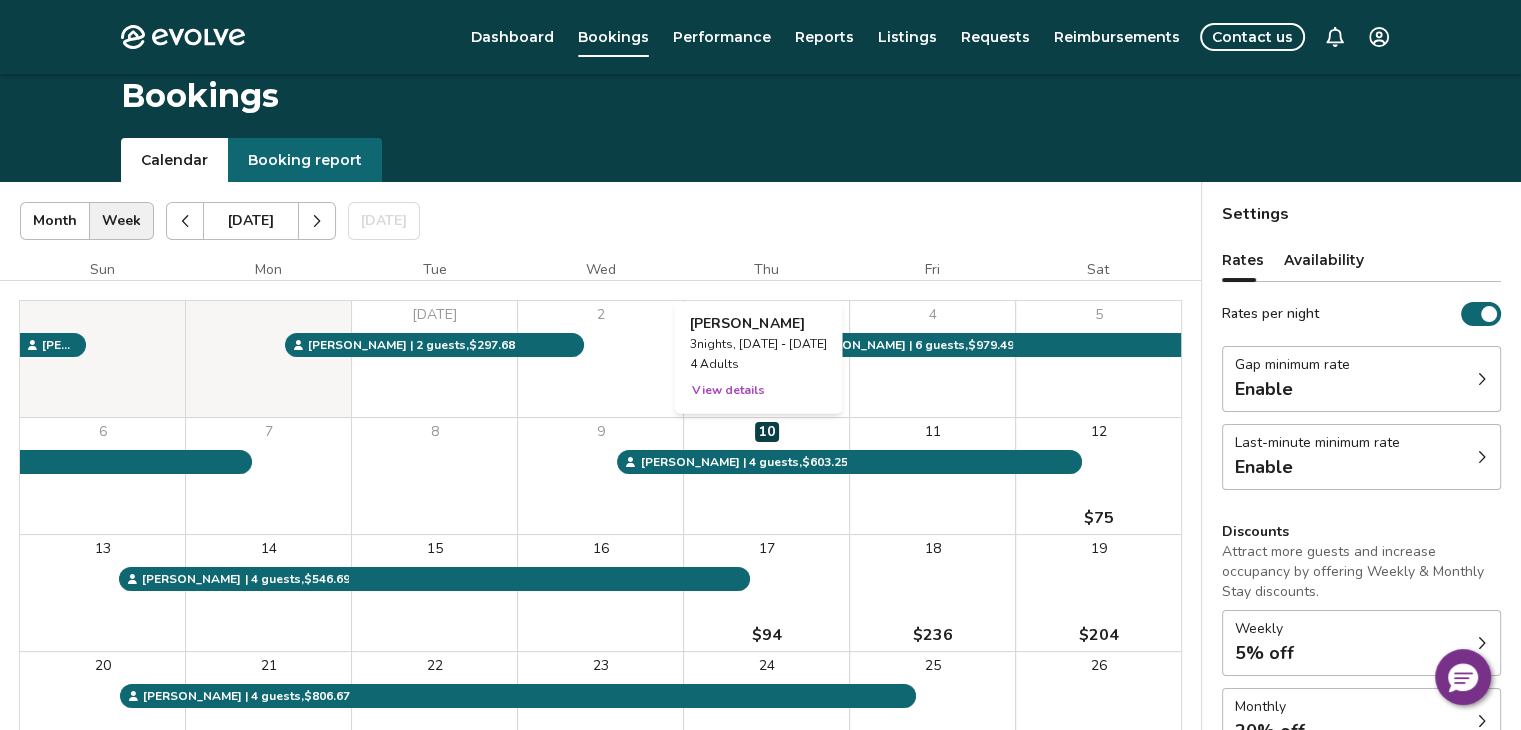 scroll, scrollTop: 200, scrollLeft: 0, axis: vertical 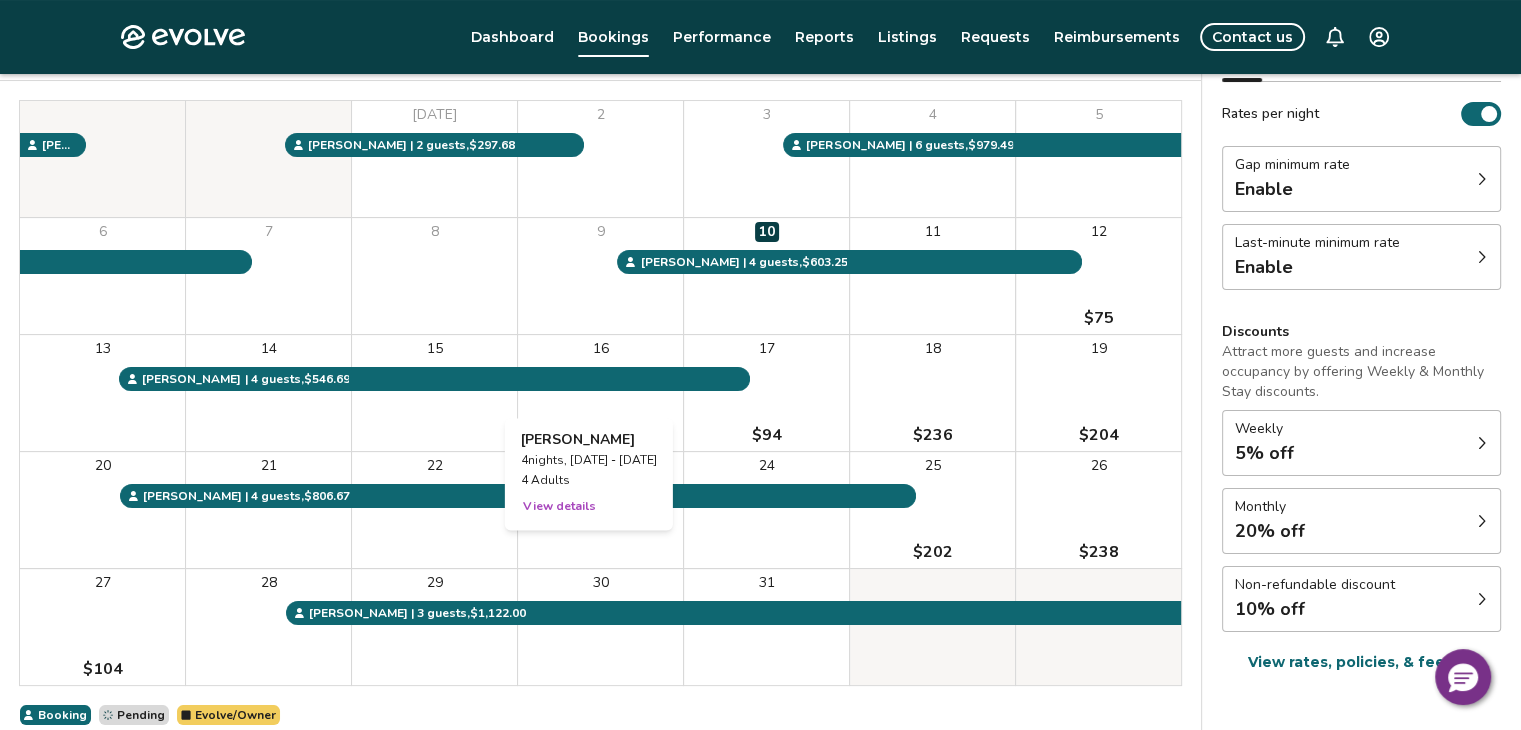 click on "View details" at bounding box center (559, 506) 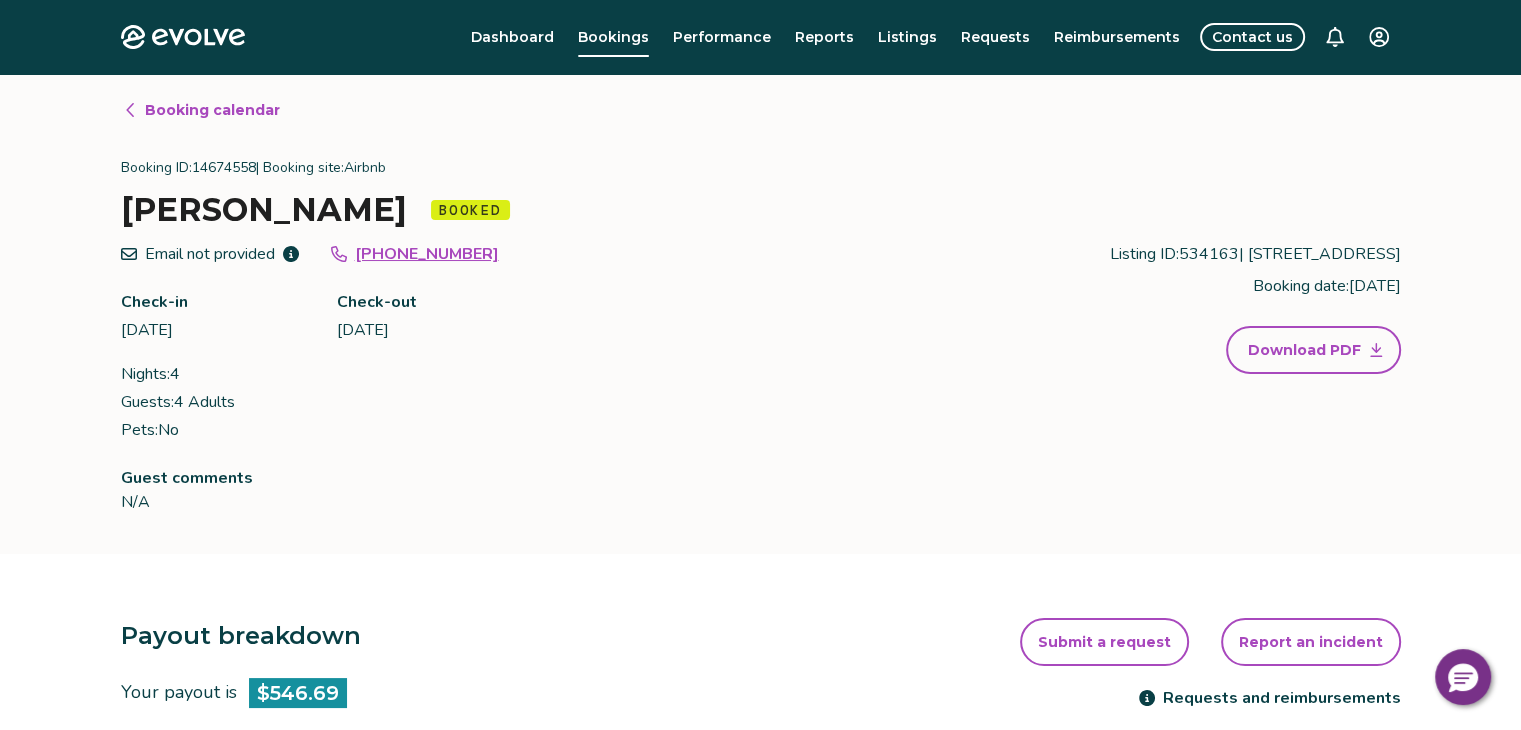 click on "Email not provided [PHONE_NUMBER] Check-in [DATE] Check-out [DATE] Nights:  4 Guests:  4 Adults Pets:  No Listing ID:  534163  |   [STREET_ADDRESS] Booking date:  [DATE] Download PDF" at bounding box center (761, 342) 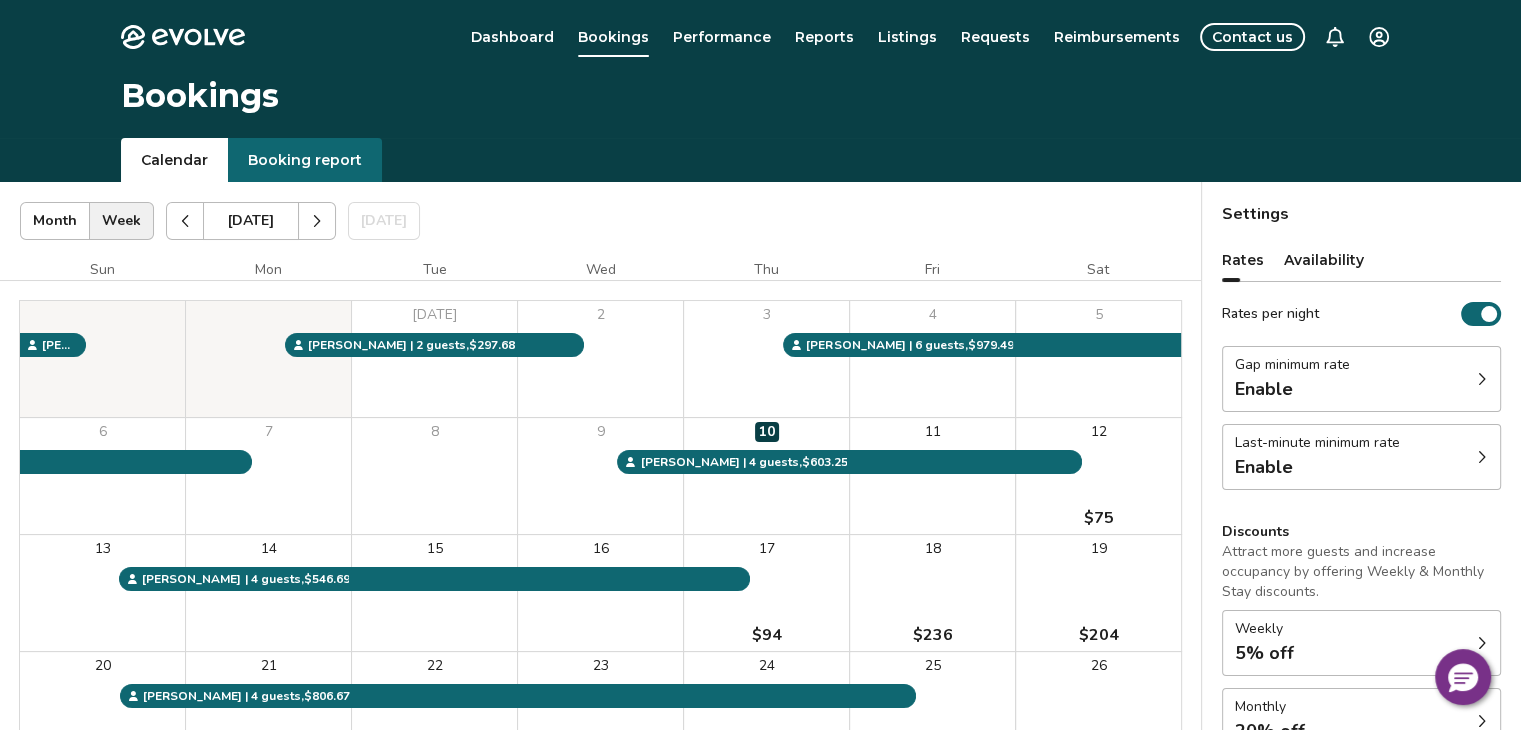 scroll, scrollTop: 200, scrollLeft: 0, axis: vertical 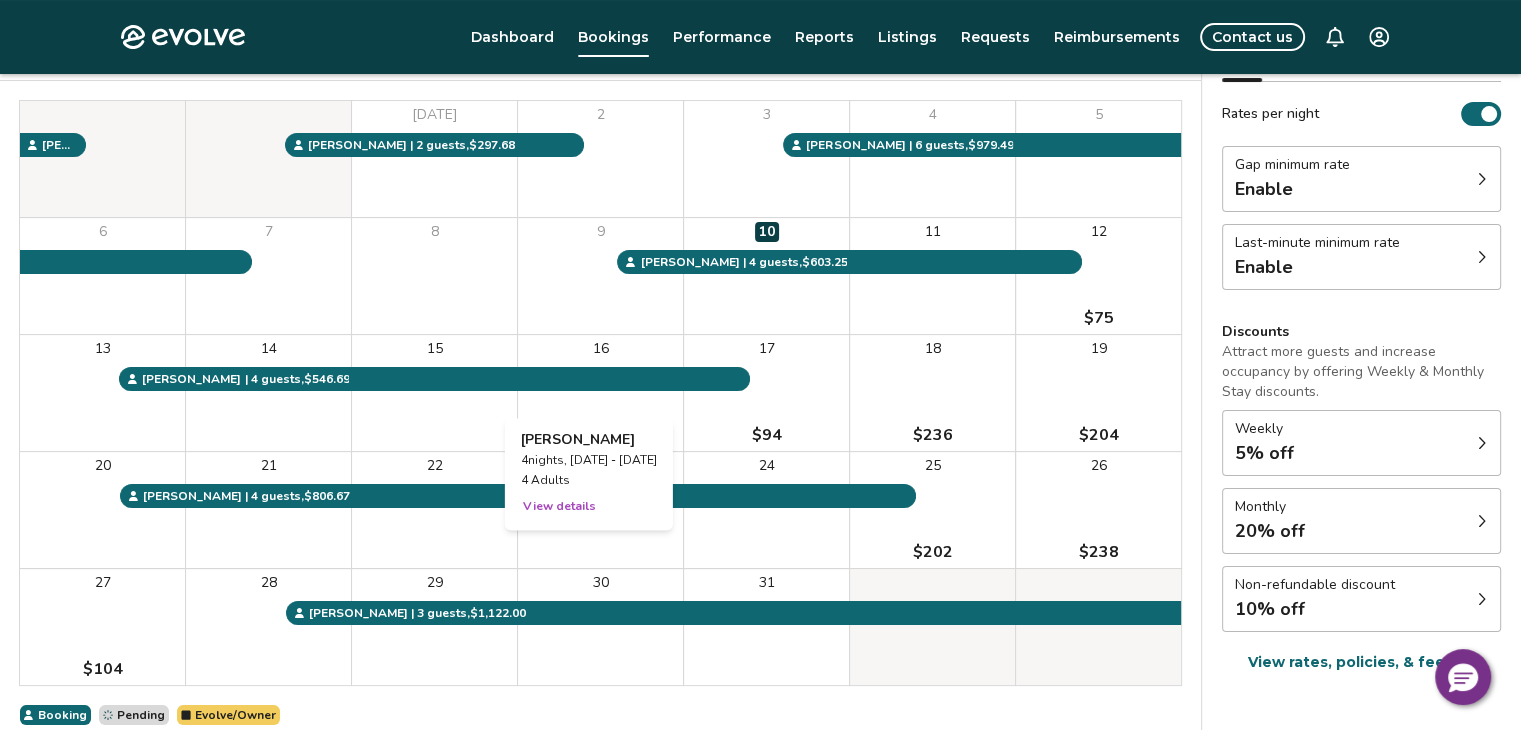 click on "View details" at bounding box center [559, 506] 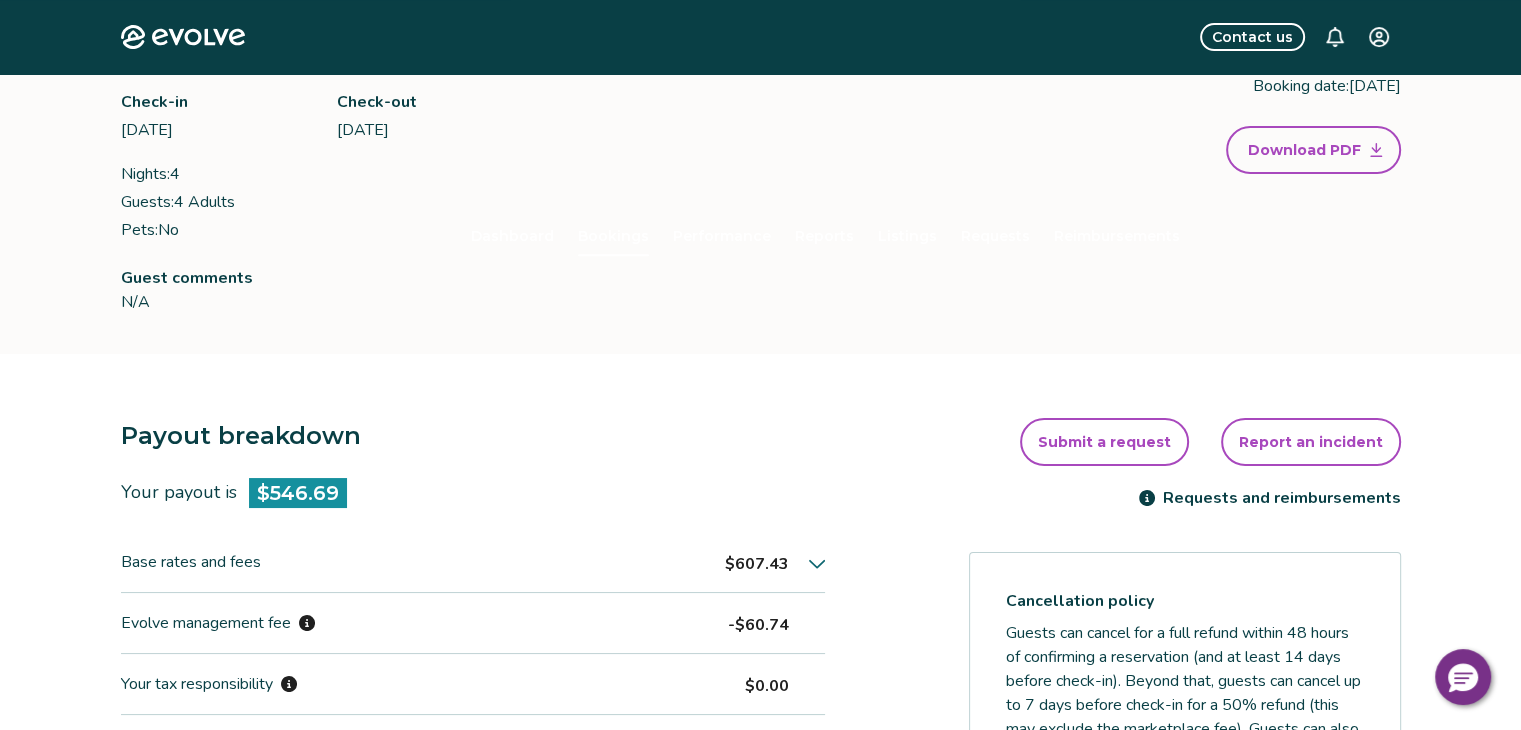 scroll, scrollTop: 0, scrollLeft: 0, axis: both 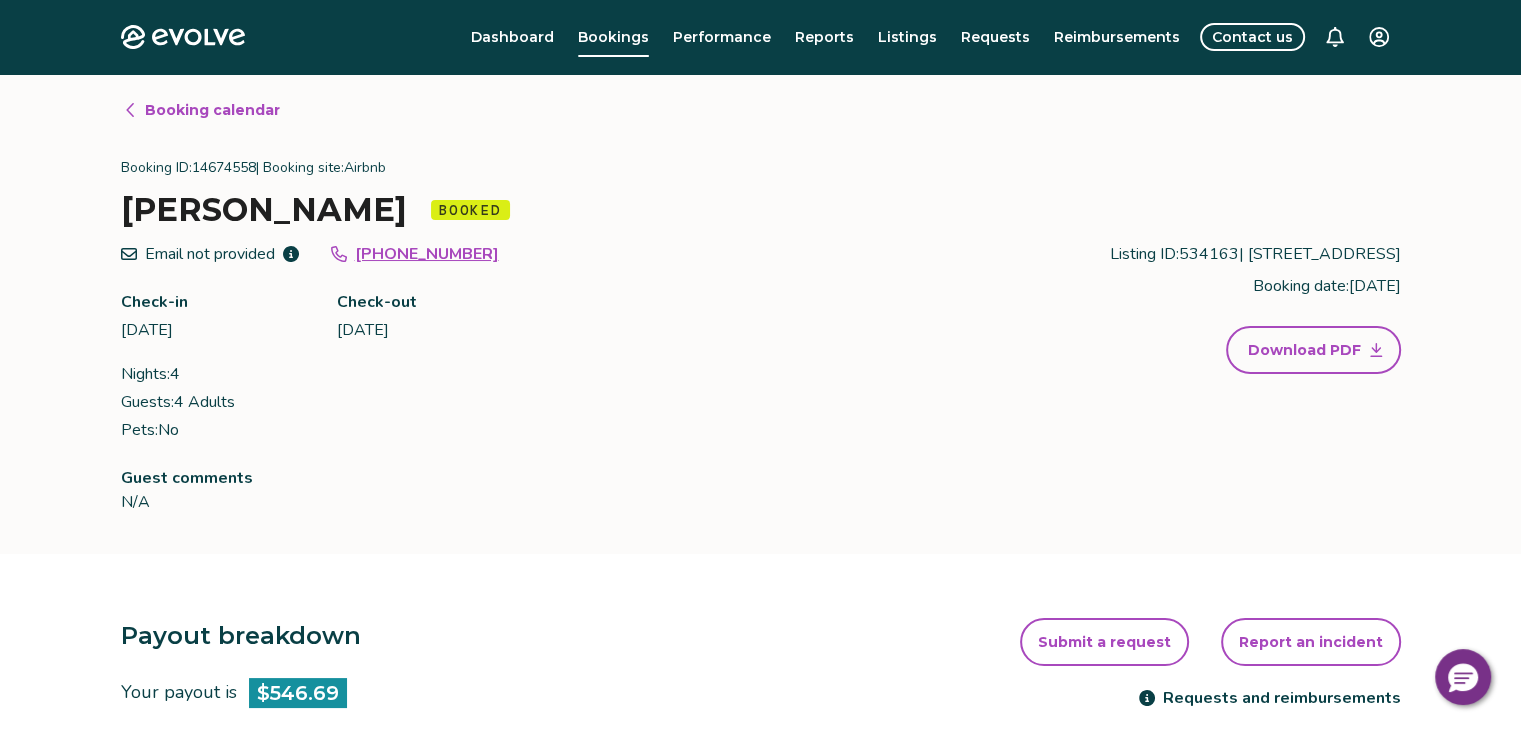 click on "Email not provided [PHONE_NUMBER] Check-in [DATE] Check-out [DATE] Nights:  4 Guests:  4 Adults Pets:  No Listing ID:  534163  |   [STREET_ADDRESS] Booking date:  [DATE] Download PDF" at bounding box center (761, 342) 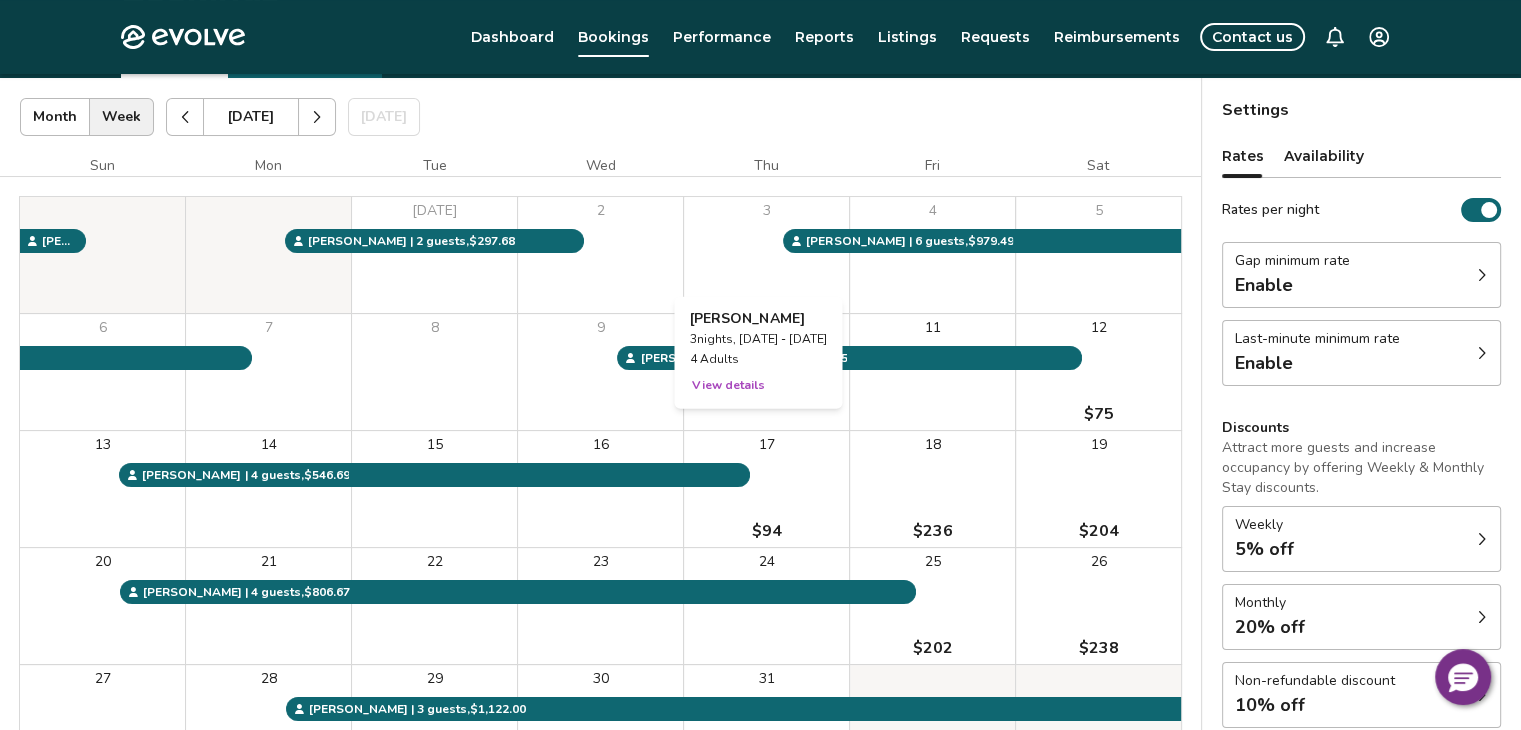 scroll, scrollTop: 304, scrollLeft: 0, axis: vertical 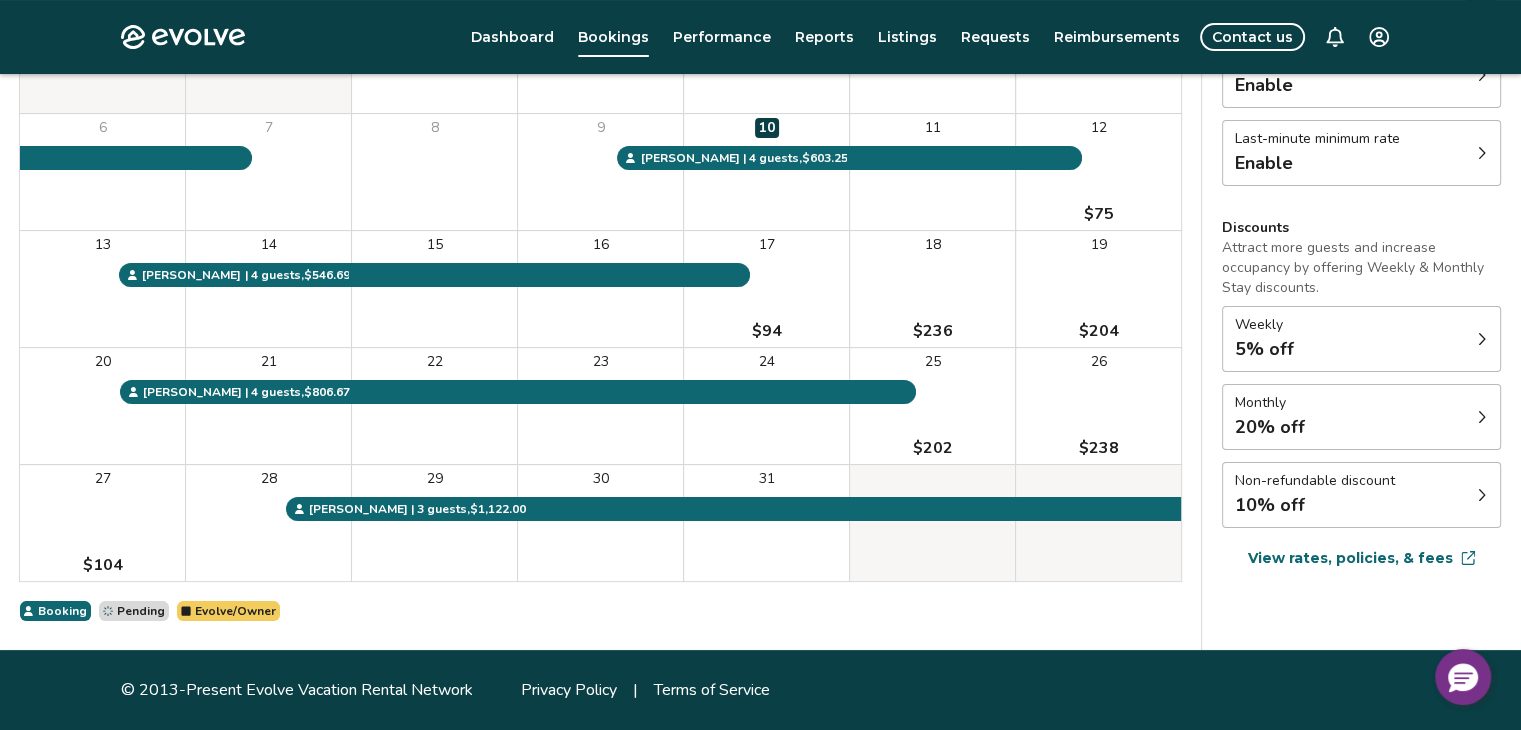 click on "Booking Pending Evolve/Owner" at bounding box center (600, 611) 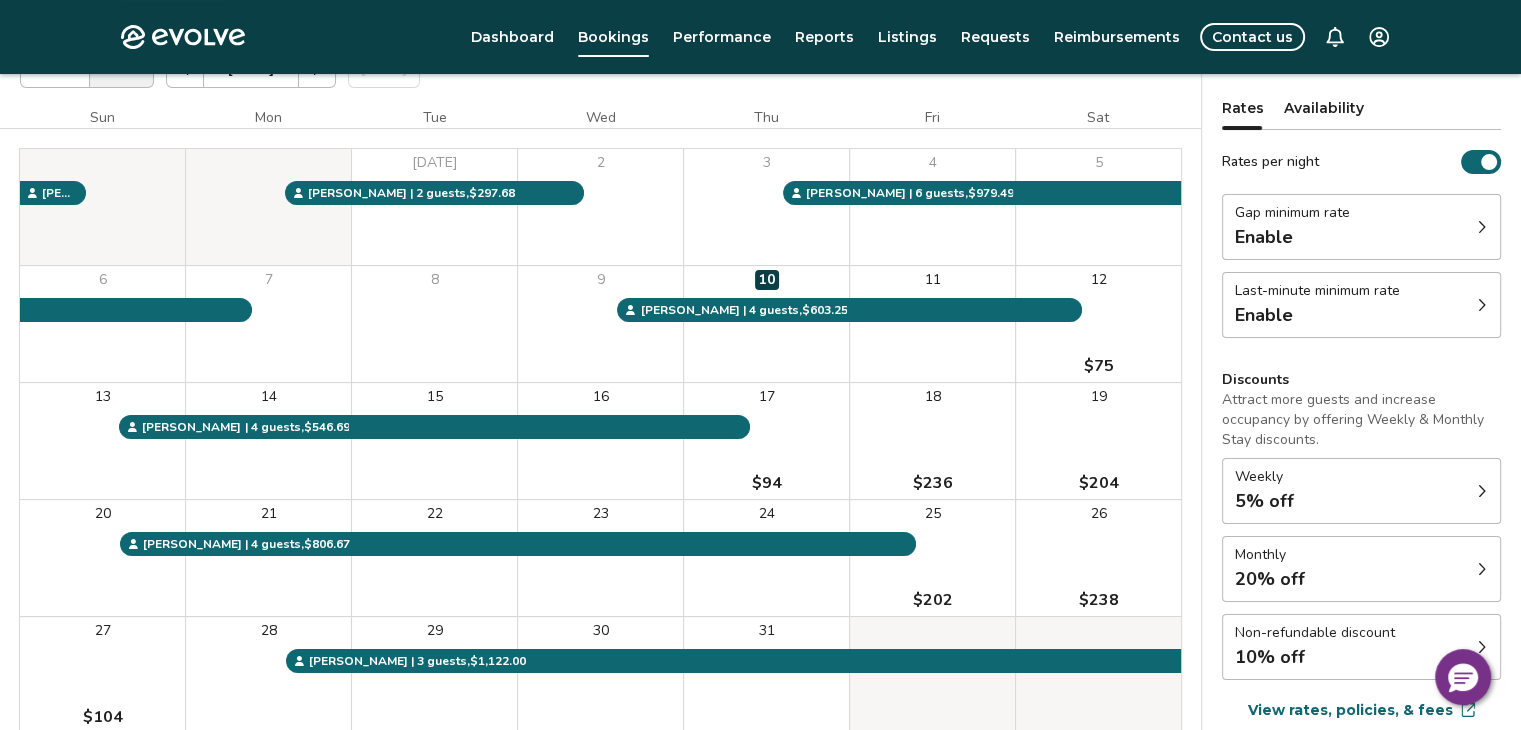 scroll, scrollTop: 0, scrollLeft: 0, axis: both 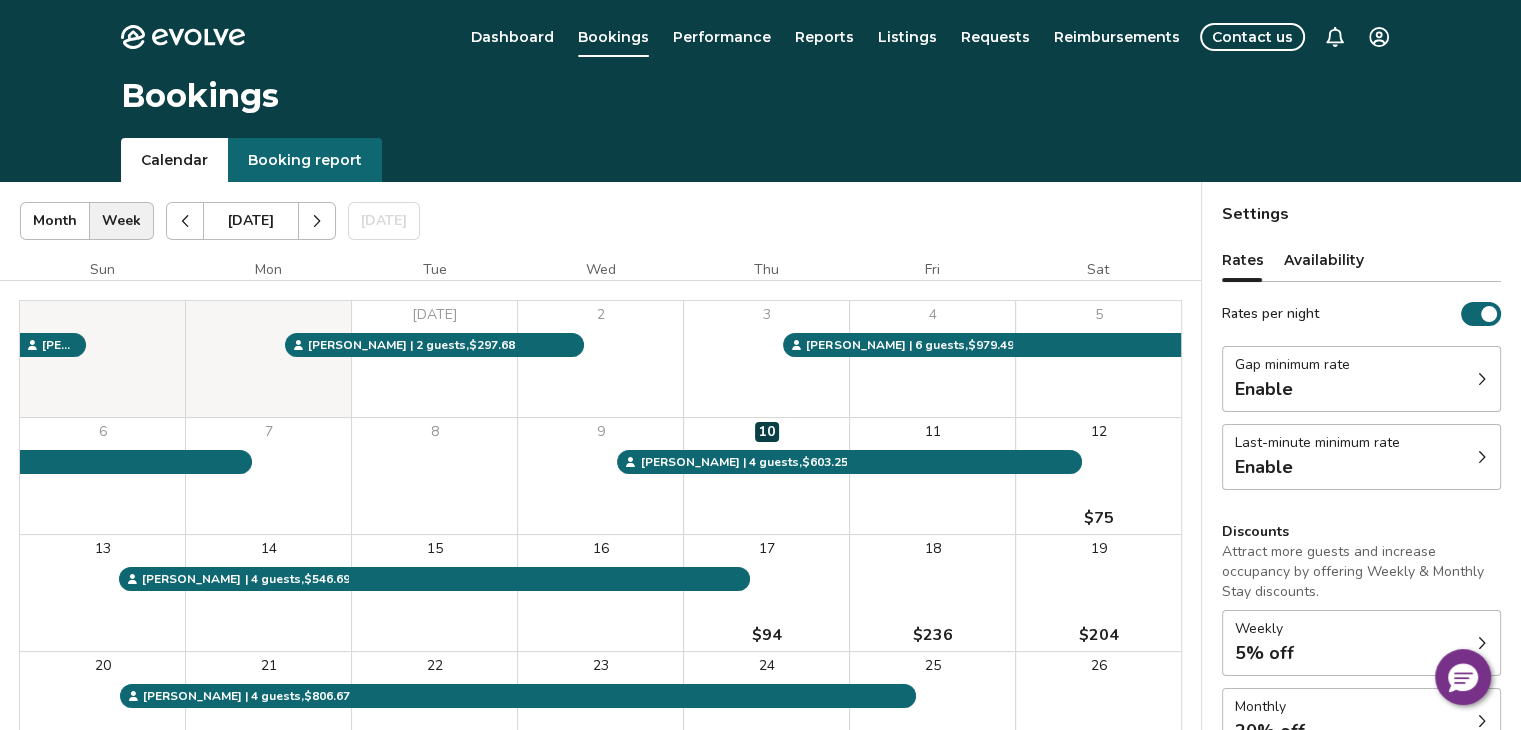 click at bounding box center (317, 221) 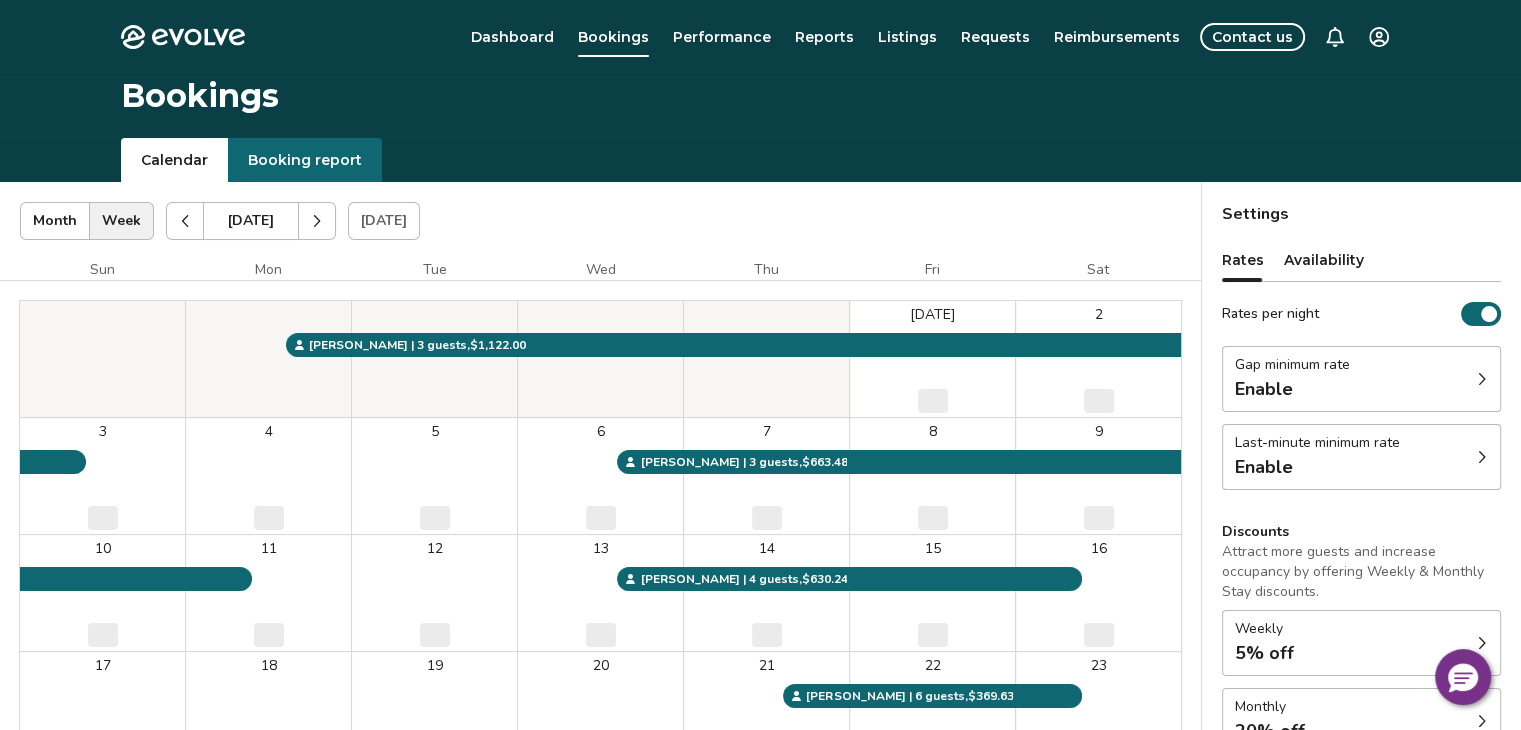 click on "Calendar Booking report" at bounding box center (760, 160) 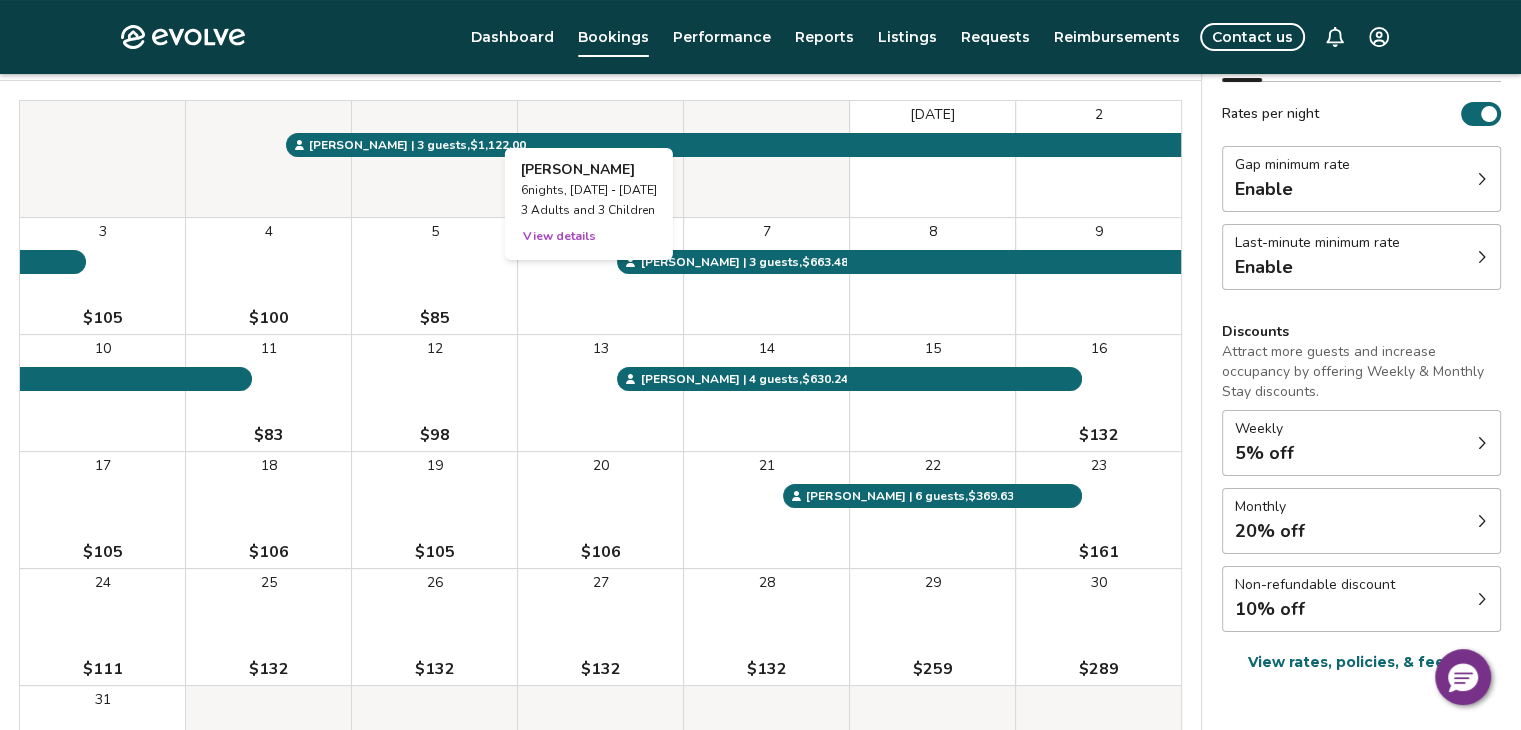 scroll, scrollTop: 412, scrollLeft: 0, axis: vertical 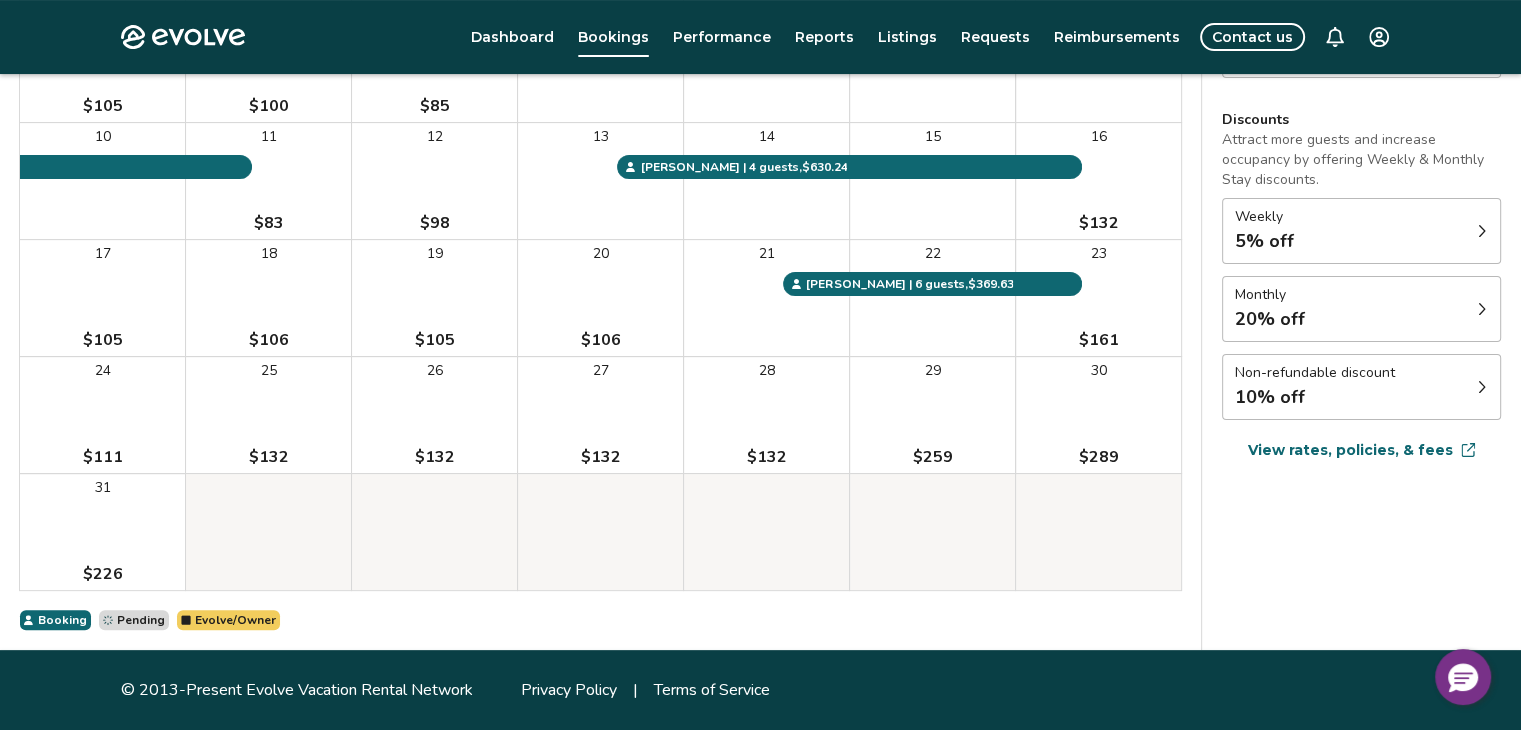 click on "Booking Pending Evolve/Owner" at bounding box center [600, 620] 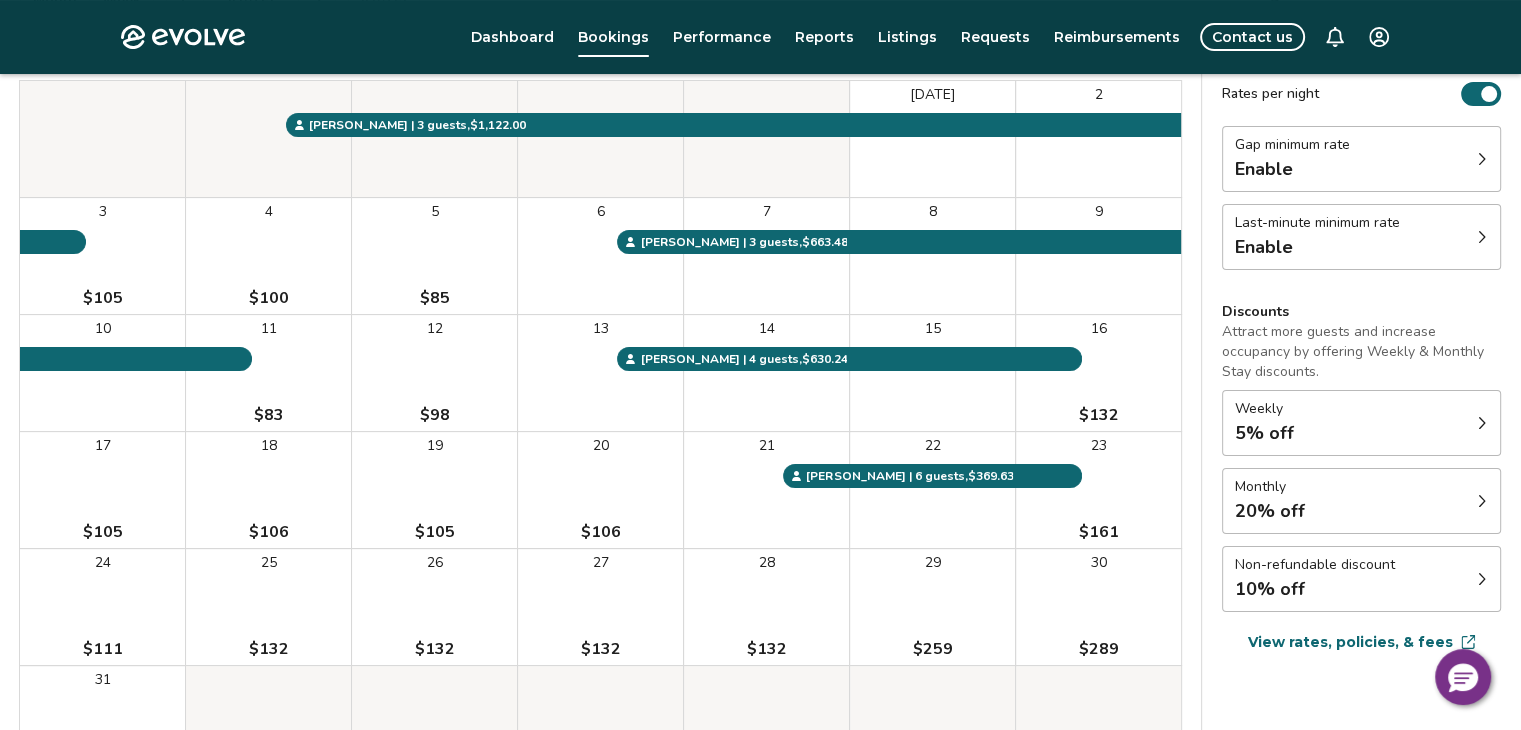 scroll, scrollTop: 12, scrollLeft: 0, axis: vertical 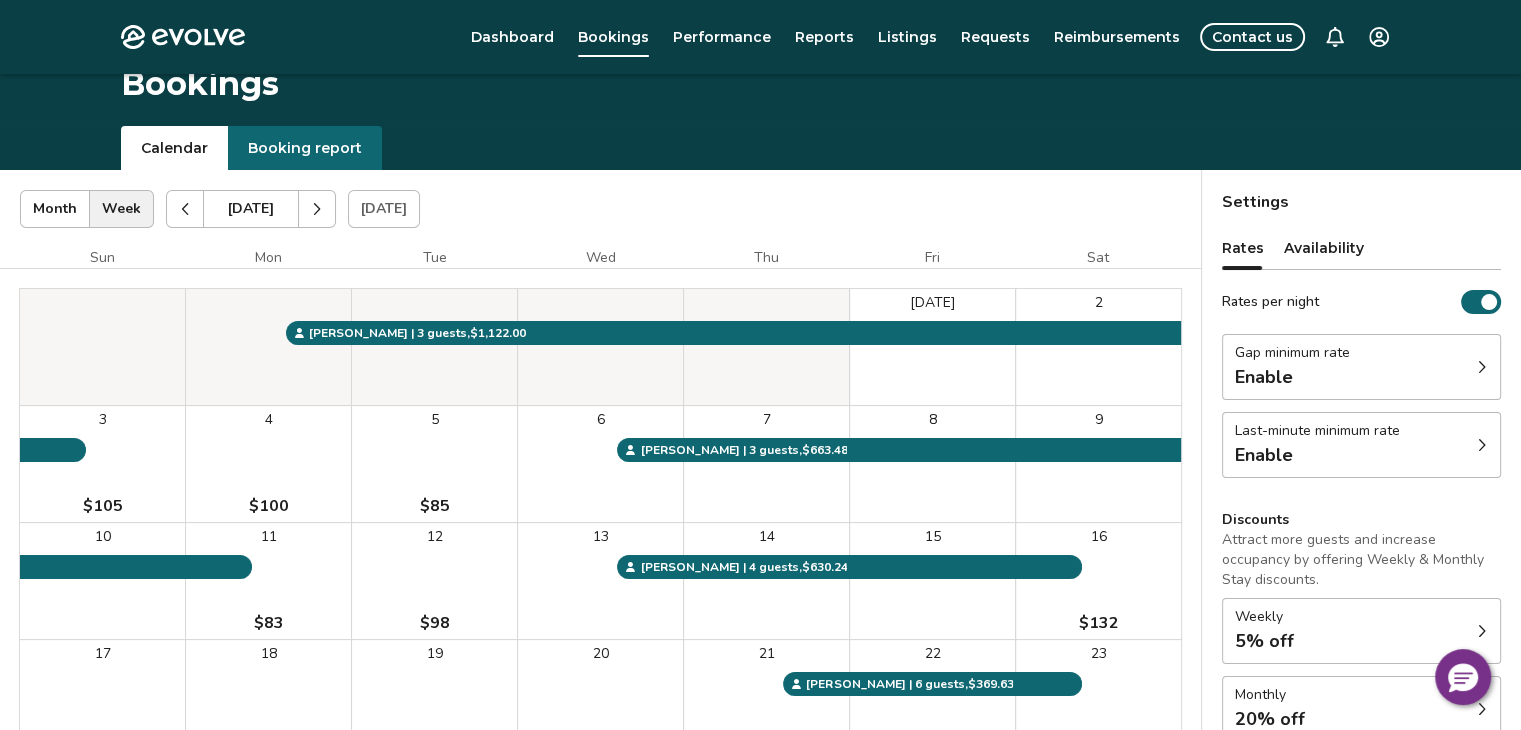 click on "Bookings" at bounding box center (760, 94) 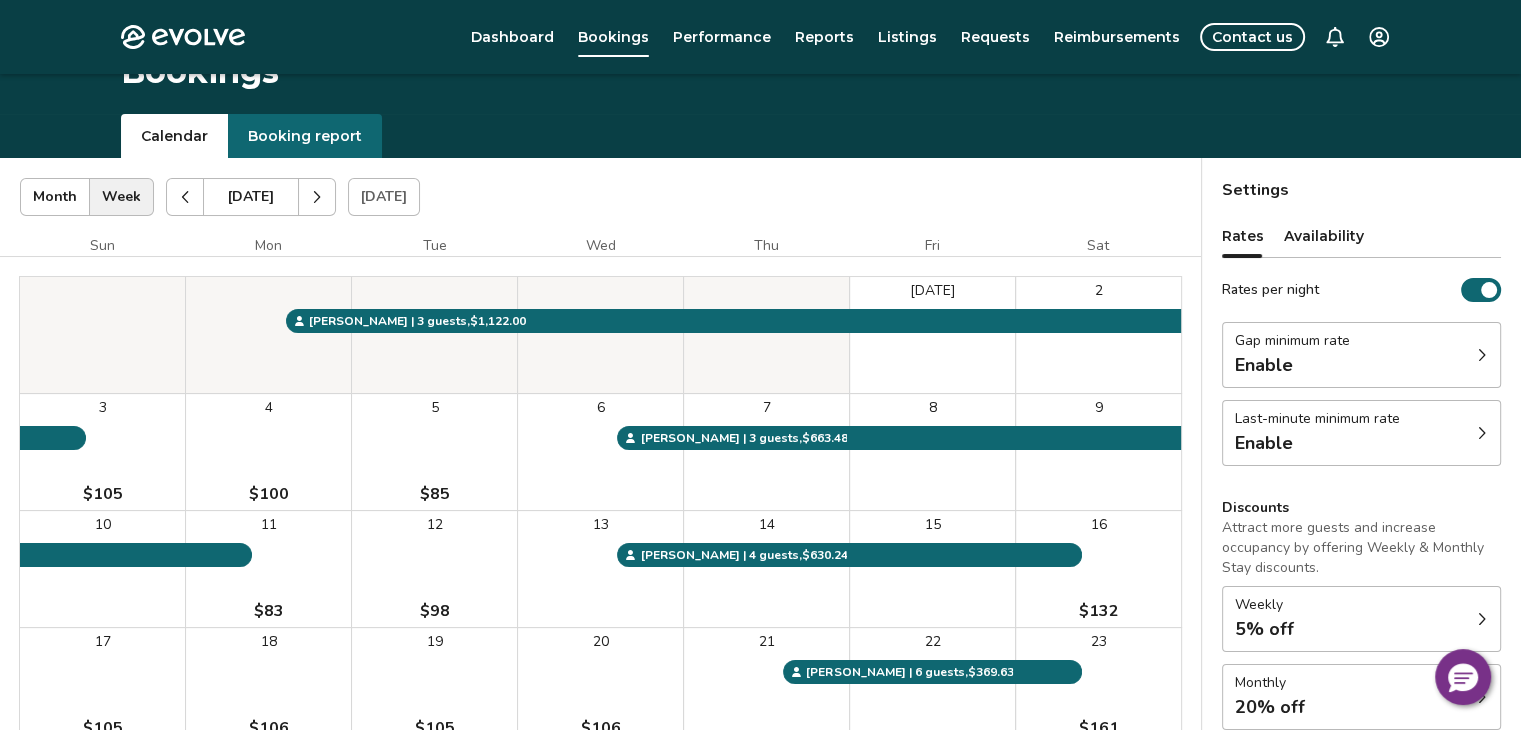 scroll, scrollTop: 12, scrollLeft: 0, axis: vertical 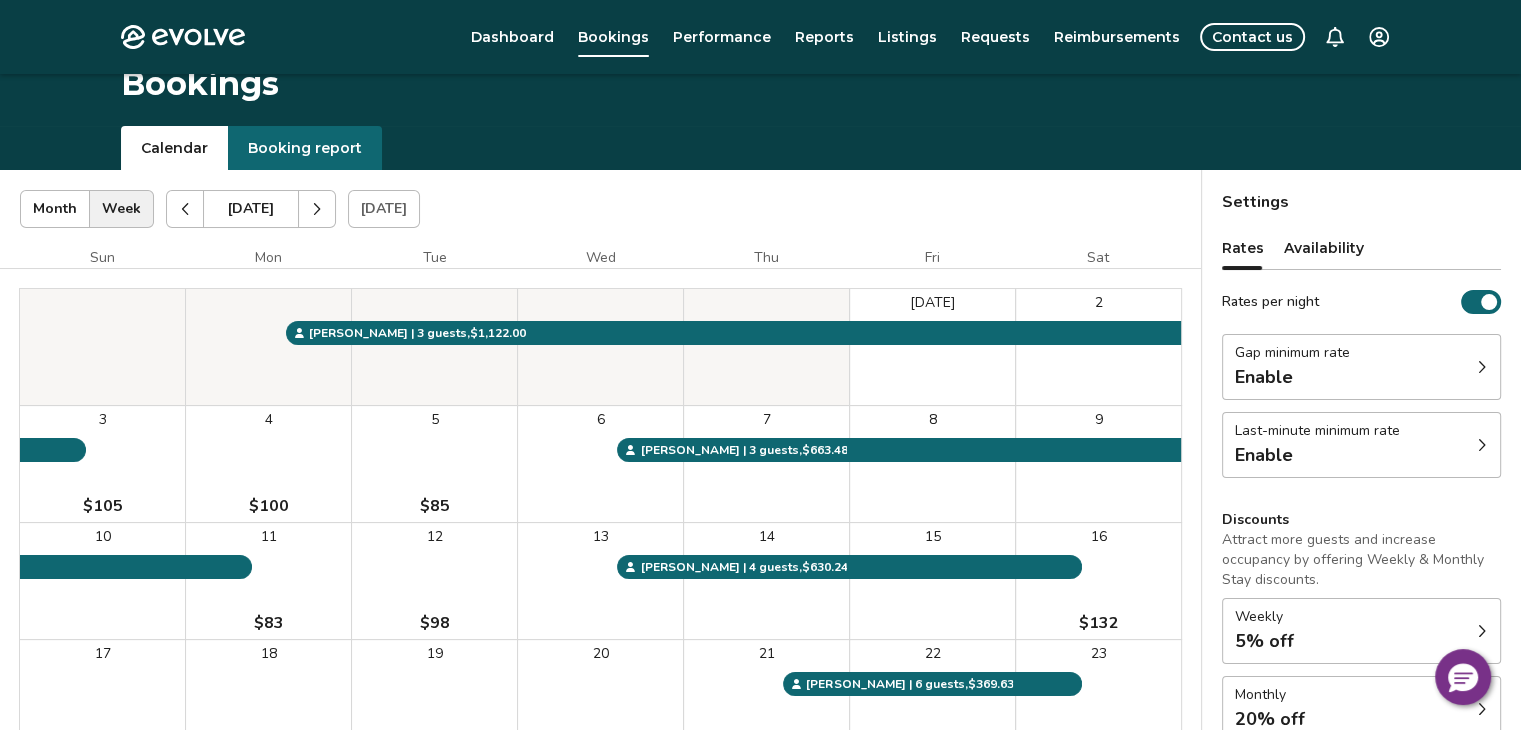 click 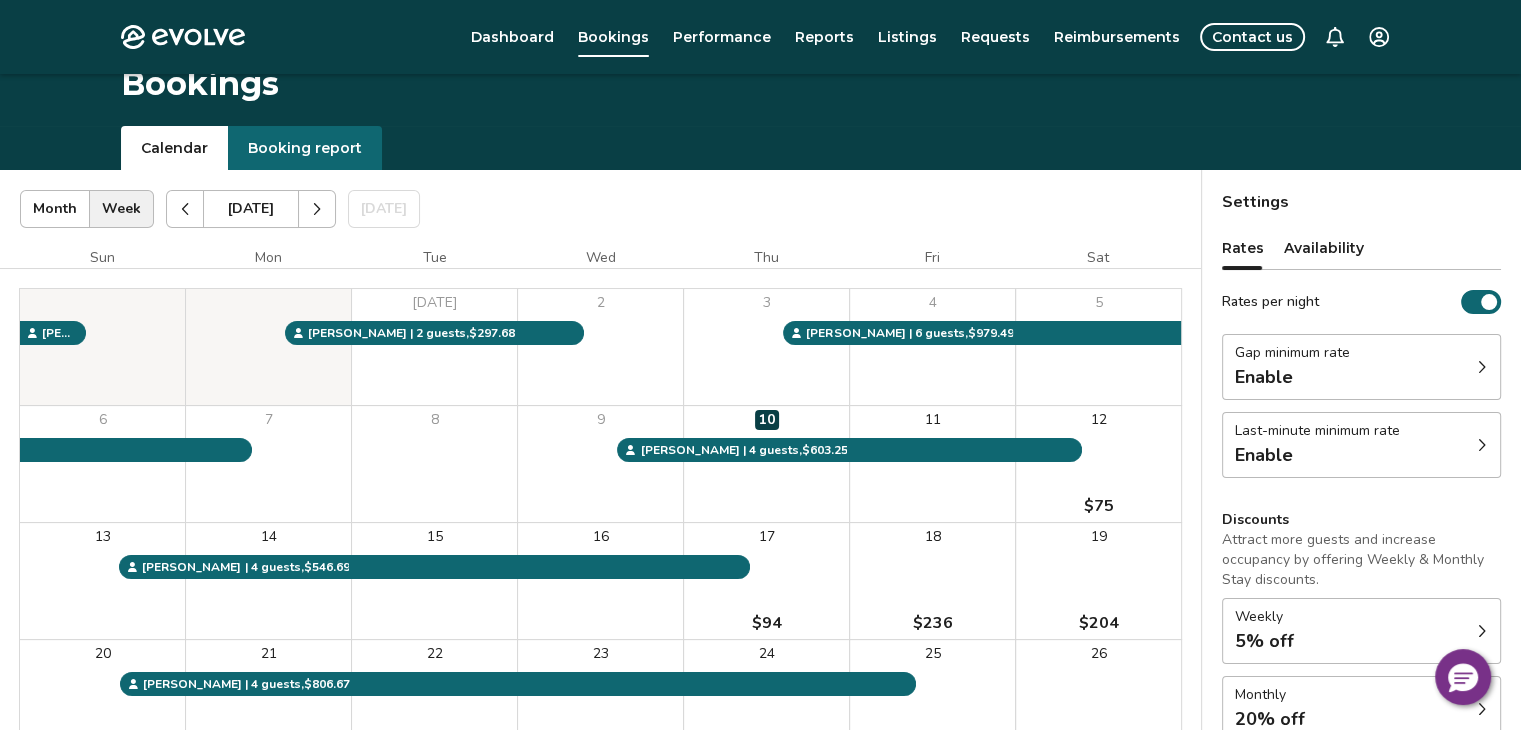 click on "Calendar Booking report" at bounding box center [760, 148] 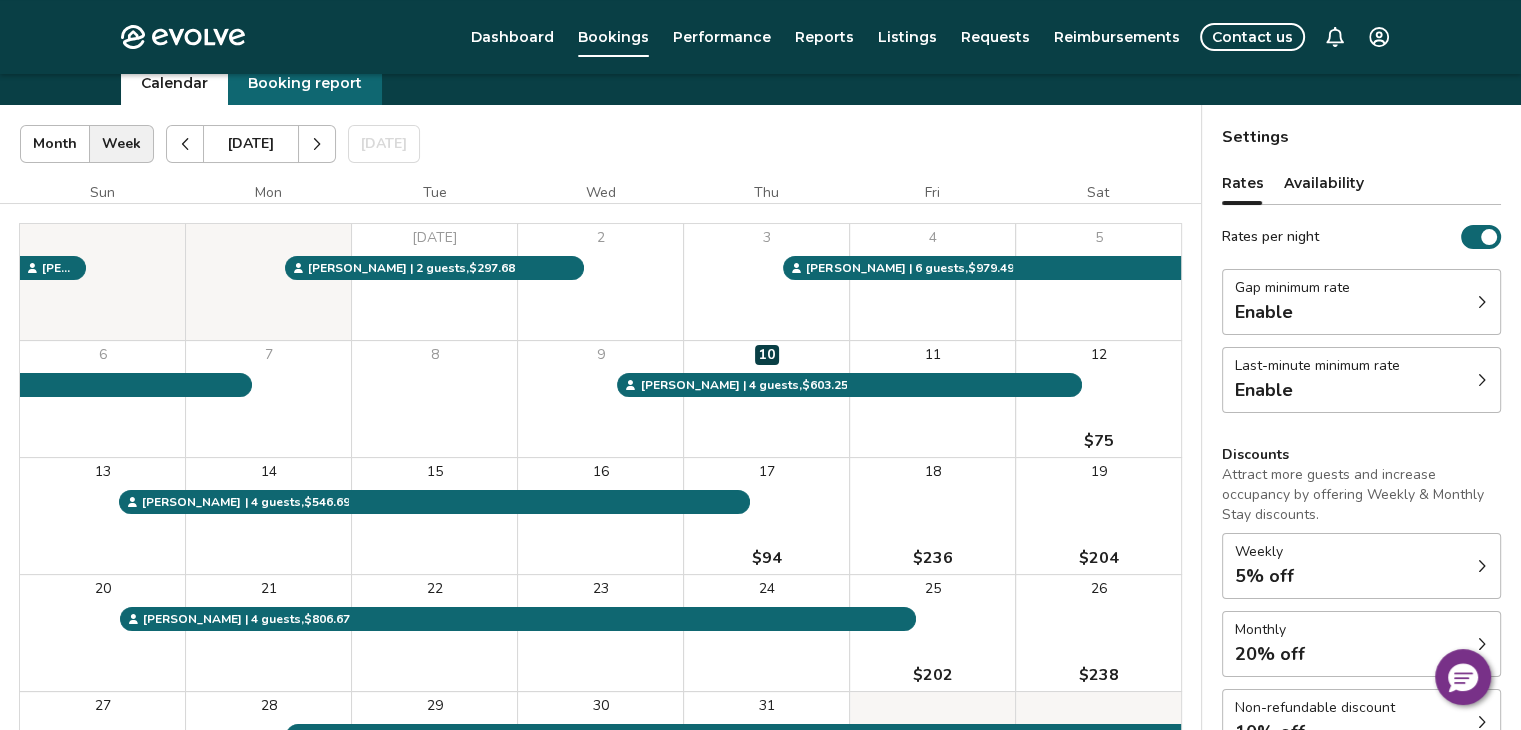 scroll, scrollTop: 112, scrollLeft: 0, axis: vertical 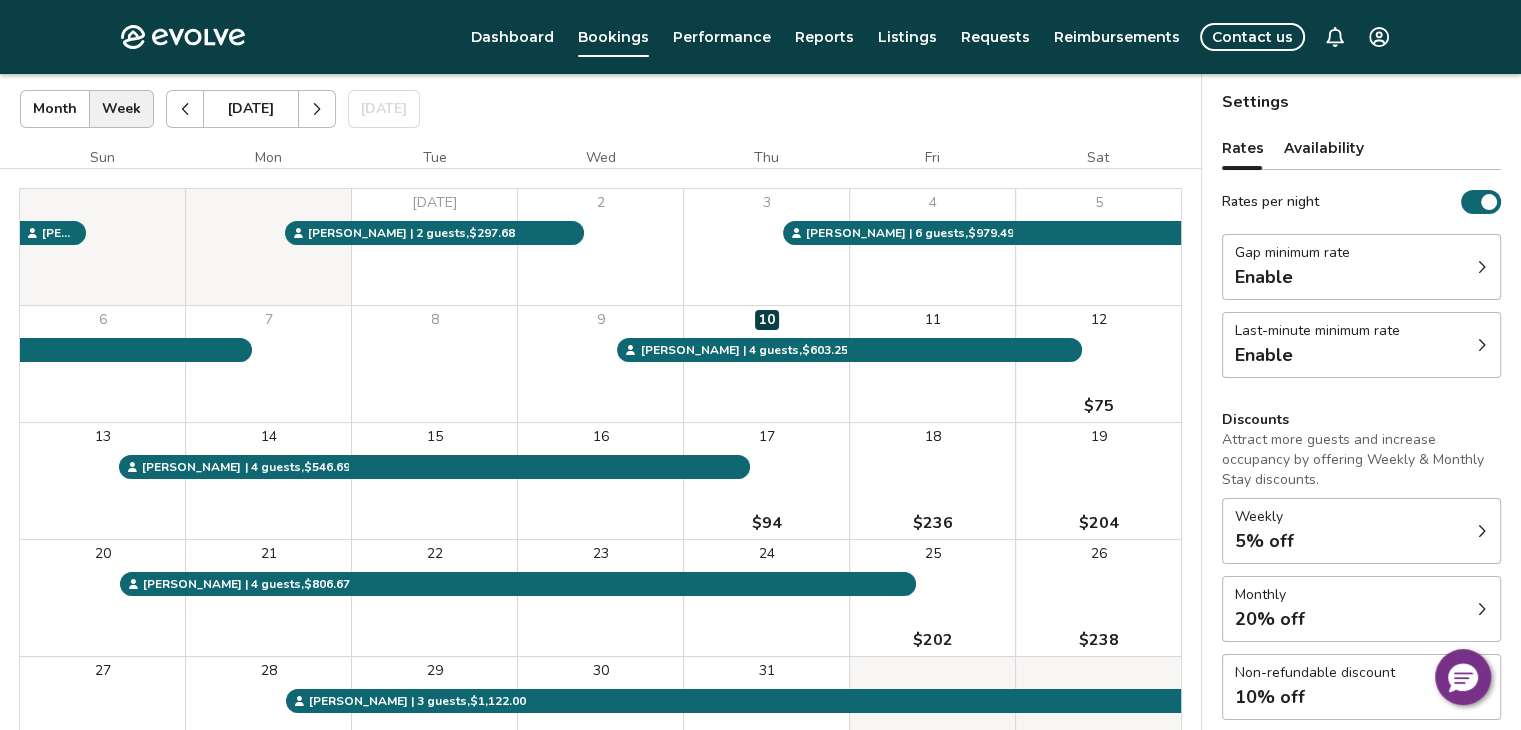 click on "[DATE]  | Views Month Week [DATE] [DATE] Settings" at bounding box center (600, 109) 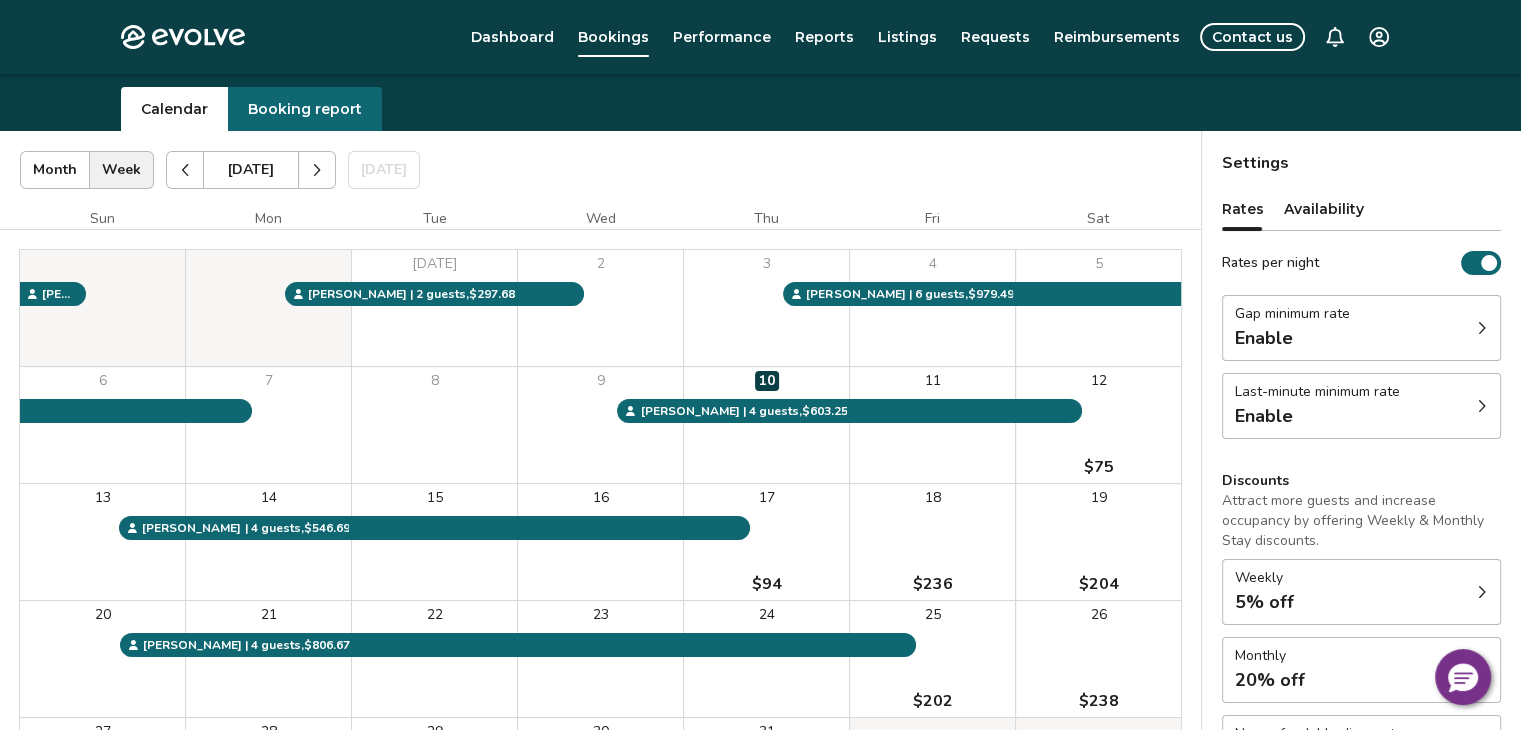 scroll, scrollTop: 0, scrollLeft: 0, axis: both 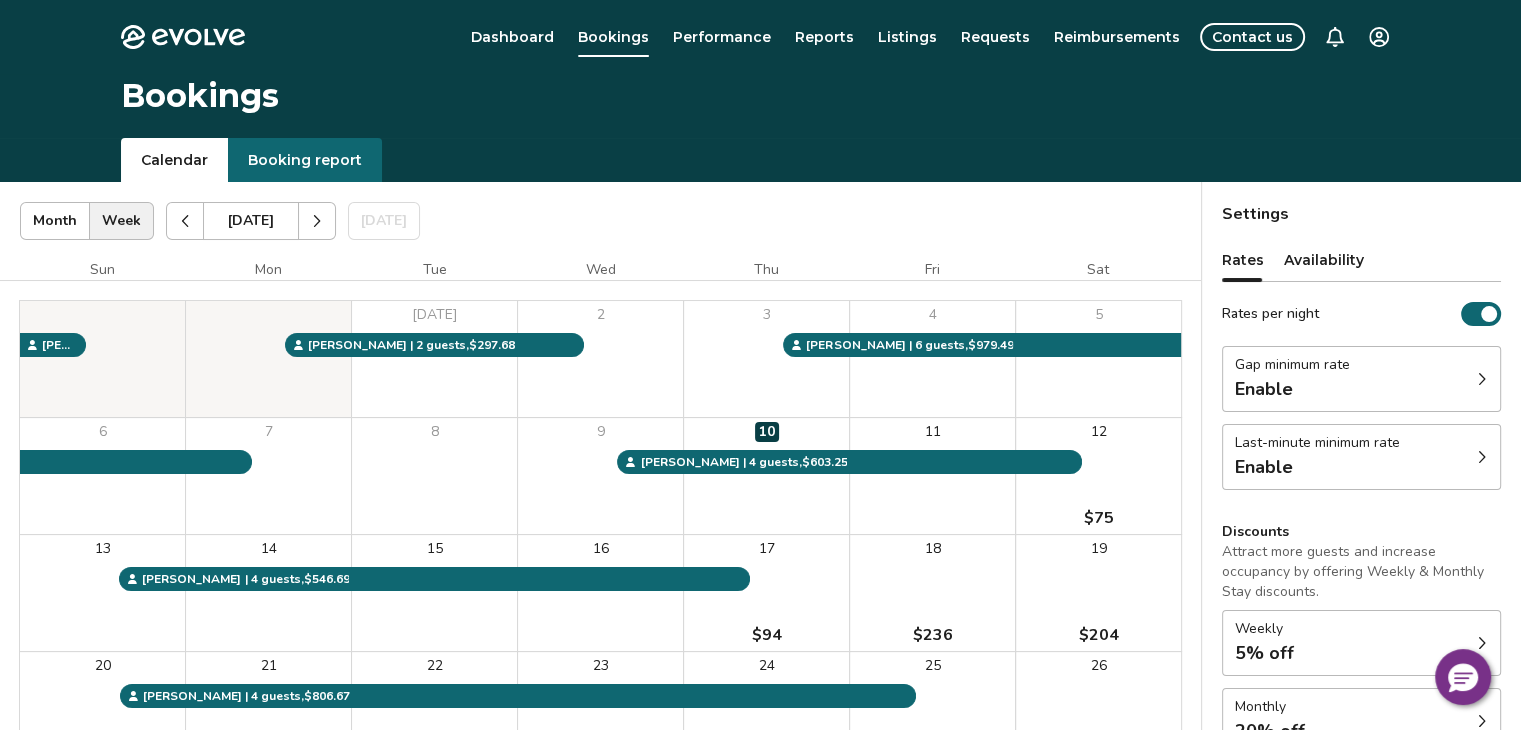 click on "Evolve Dashboard Bookings Performance Reports Listings Requests Reimbursements Contact us Bookings Calendar Booking report [DATE]  | Views Month Week [DATE] [DATE] Settings [STREET_ADDRESS][DATE] Sun Mon Tue Wed Thu Fri [DATE] 2 3 4 5 6 7 8 9 10 11 12 $75 13 14 15 16 17 $94 18 $236 19 $204 20 21 22 23 24 25 $202 26 $238 27 $104 28 29 30 31 [PERSON_NAME] | 4 guests ,  $546.69 [PERSON_NAME] | 3 guests ,  $1,122.00 [PERSON_NAME] | 4 guests ,  $491.49 [PERSON_NAME] | 4 guests ,  $806.67 [PERSON_NAME] | 6 guests ,  $979.49 [PERSON_NAME] | 4 guests ,  $603.25 [PERSON_NAME] | 2 guests ,  $297.68 Booking Pending Evolve/Owner Settings Rates Availability Rates per night Gap minimum rate Enable Last-minute minimum rate Enable Discounts Attract more guests and increase occupancy by offering Weekly & Monthly Stay discounts. Weekly 5% off Monthly 20% off Non-refundable discount 10% off View rates, policies, & fees Gap minimum rate Reduce your minimum rate by 20%  to help fill nights between bookings  (Fridays and Saturdays excluded)." at bounding box center (760, 517) 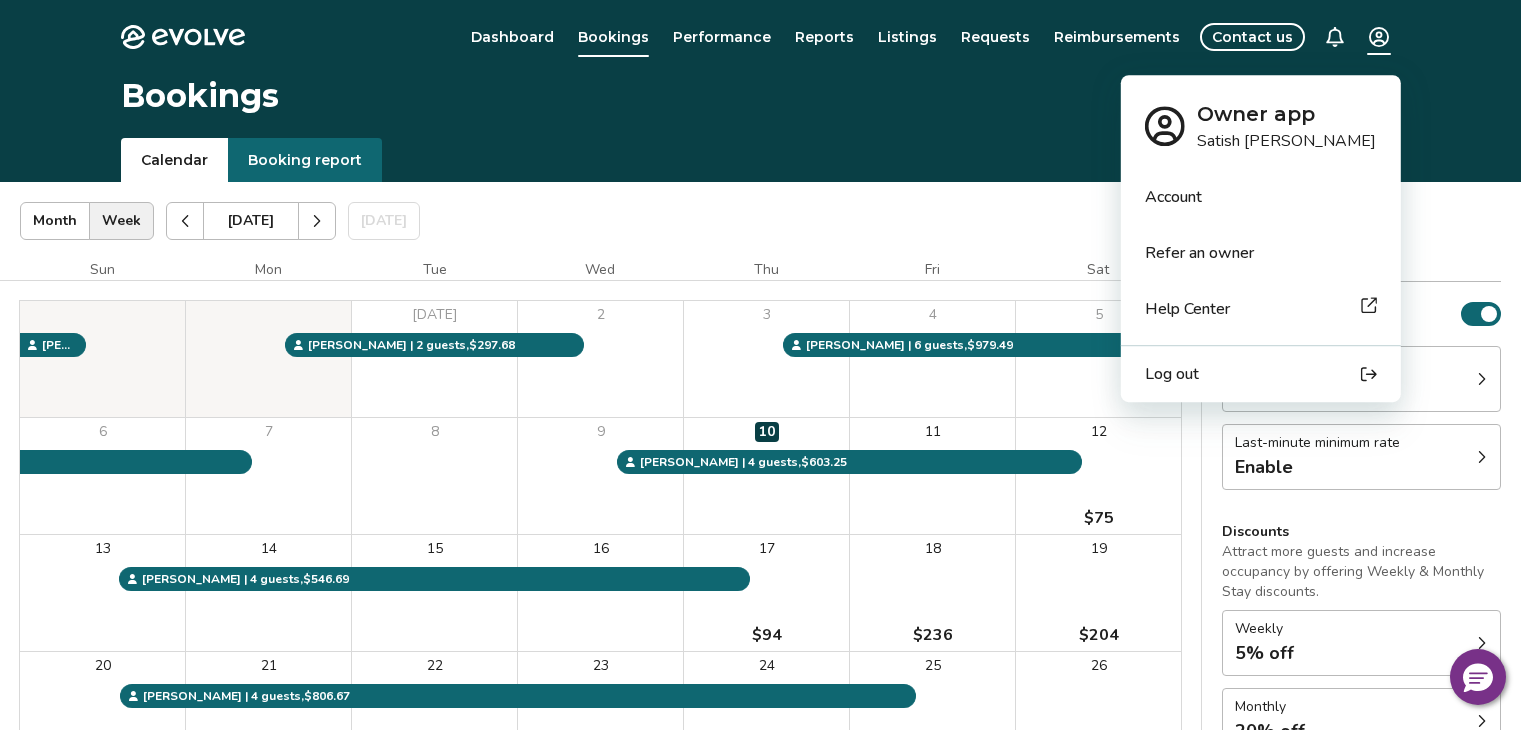 click on "Log out" at bounding box center [1172, 374] 